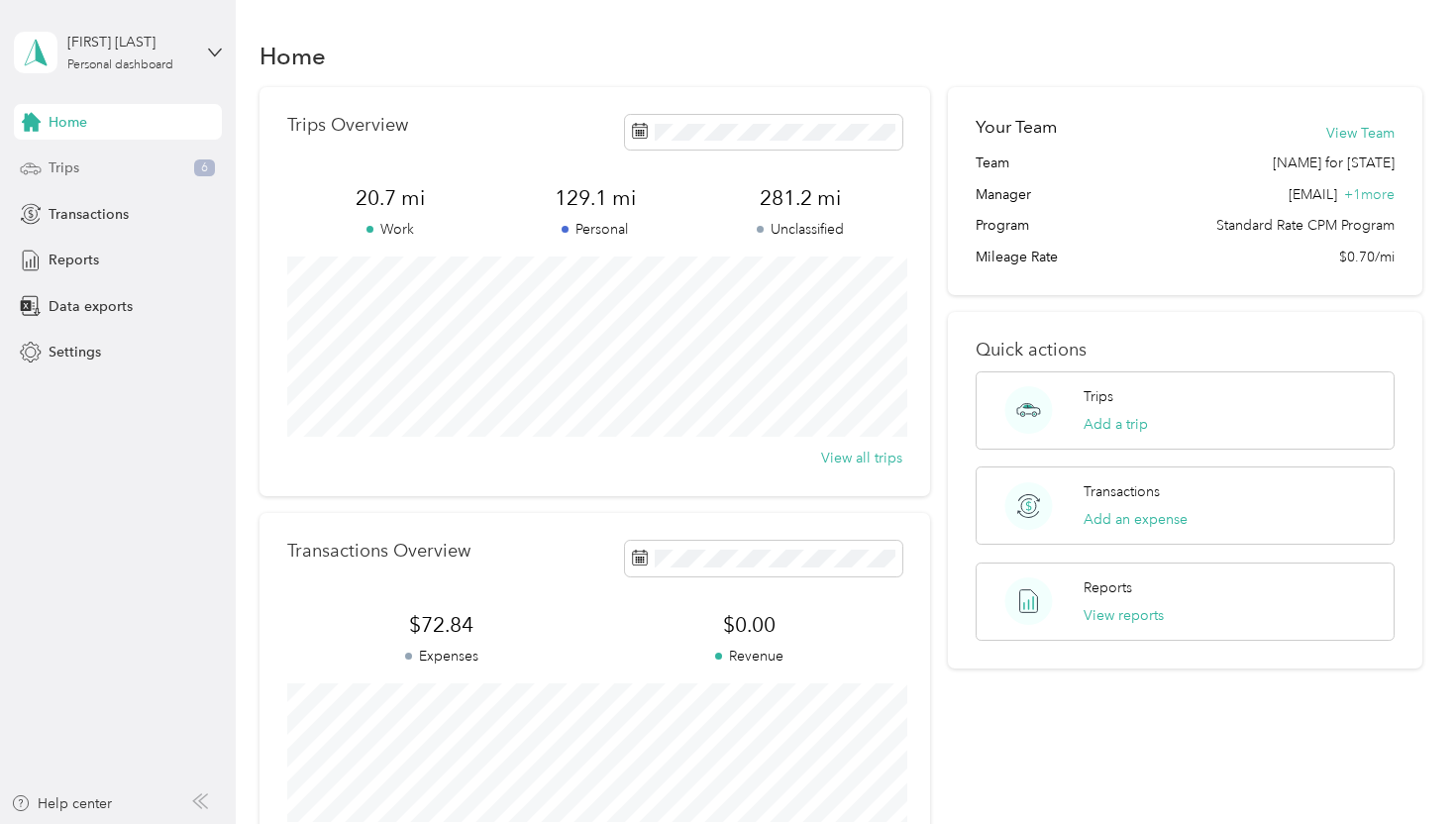 scroll, scrollTop: 0, scrollLeft: 0, axis: both 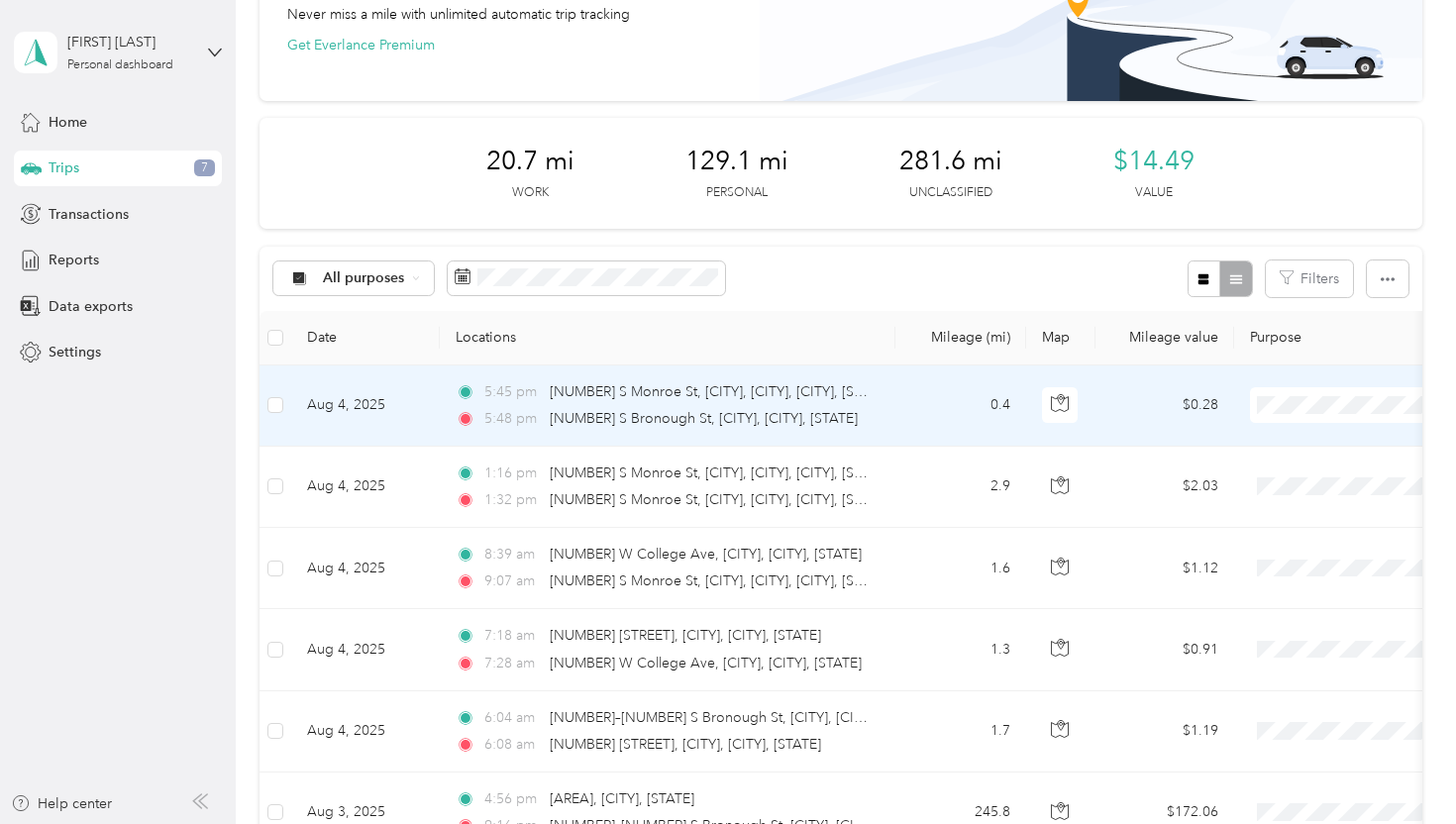 click on "$0.28" at bounding box center [1165, 406] 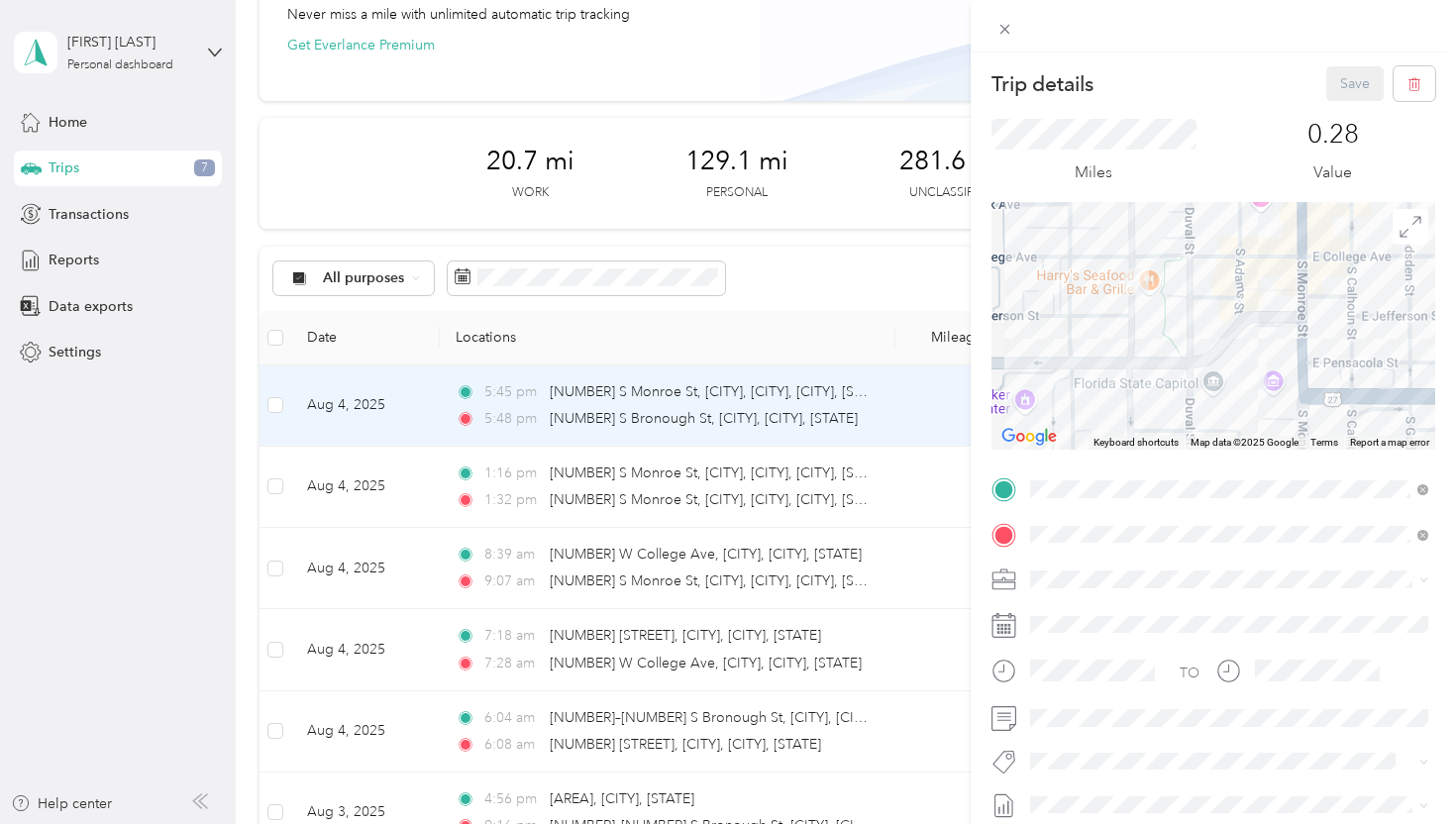 click on "Trip details Save This trip cannot be edited because it is either under review, approved, or paid. Contact your Team Manager to edit it. Miles [NUMBER] Value  ← Move left → Move right ↑ Move up ↓ Move down + Zoom in - Zoom out Home Jump left by [PERCENTAGE]% End Jump right by [PERCENTAGE]% Page Up Jump up by [PERCENTAGE]% Page Down Jump down by [PERCENTAGE]% Keyboard shortcuts Map Data Map Data ©[YEAR] Google Map Data ©[YEAR] Google [NUMBER] m  Click to toggle between metric and imperial units Terms Report a map error TO Add photo" at bounding box center (728, 412) 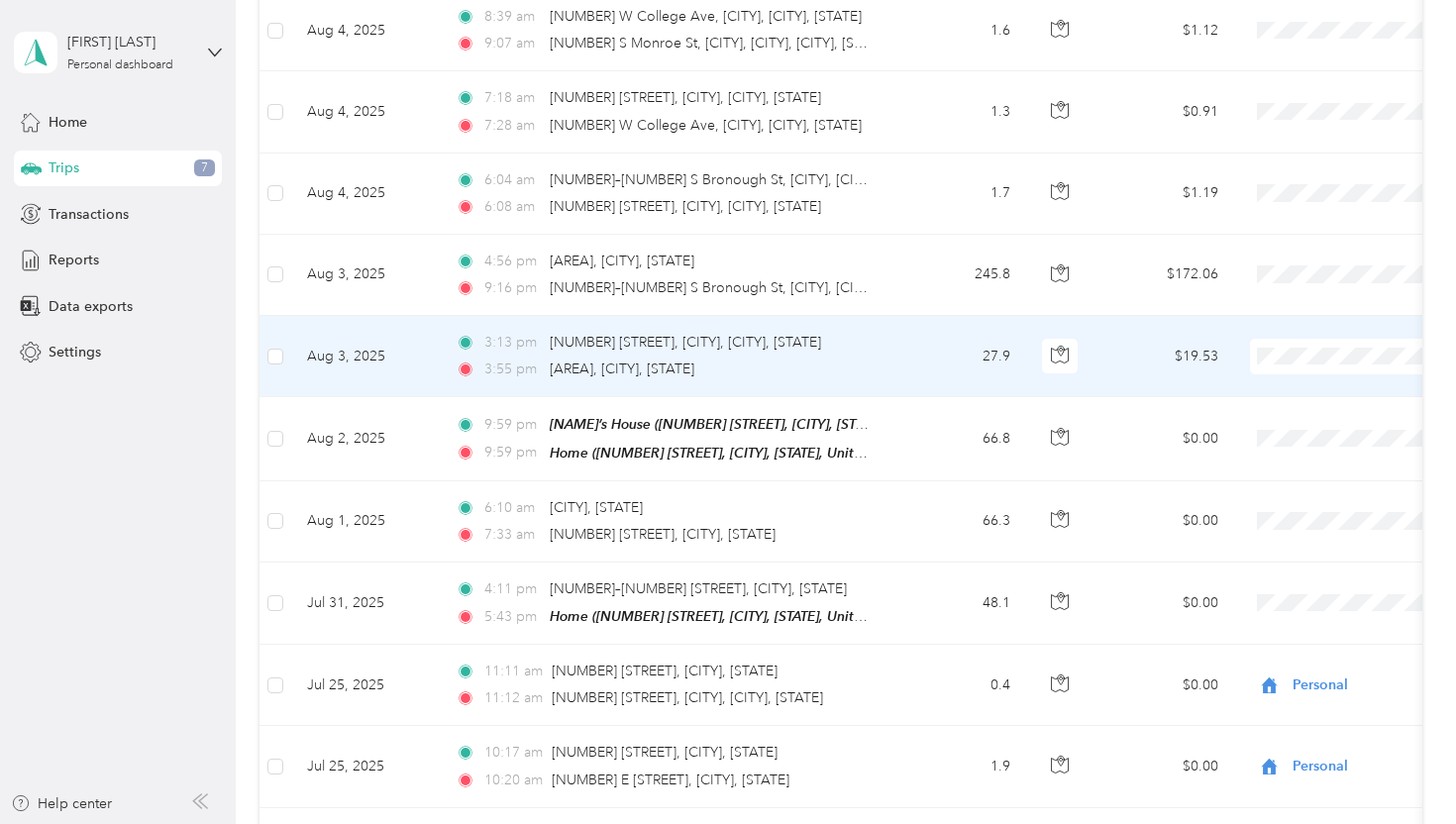 scroll, scrollTop: 695, scrollLeft: 0, axis: vertical 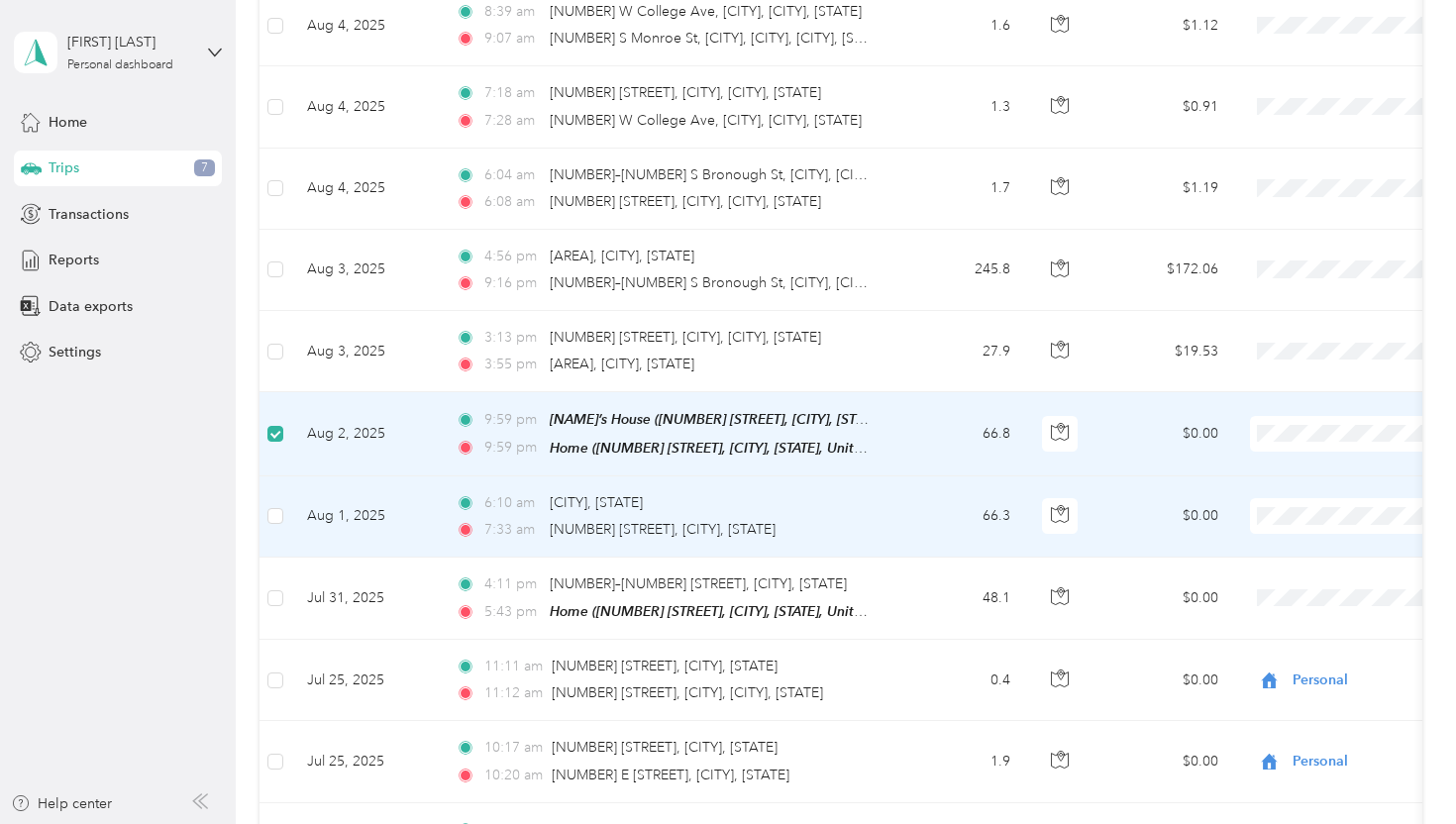 click on "RPOF" at bounding box center [1351, 552] 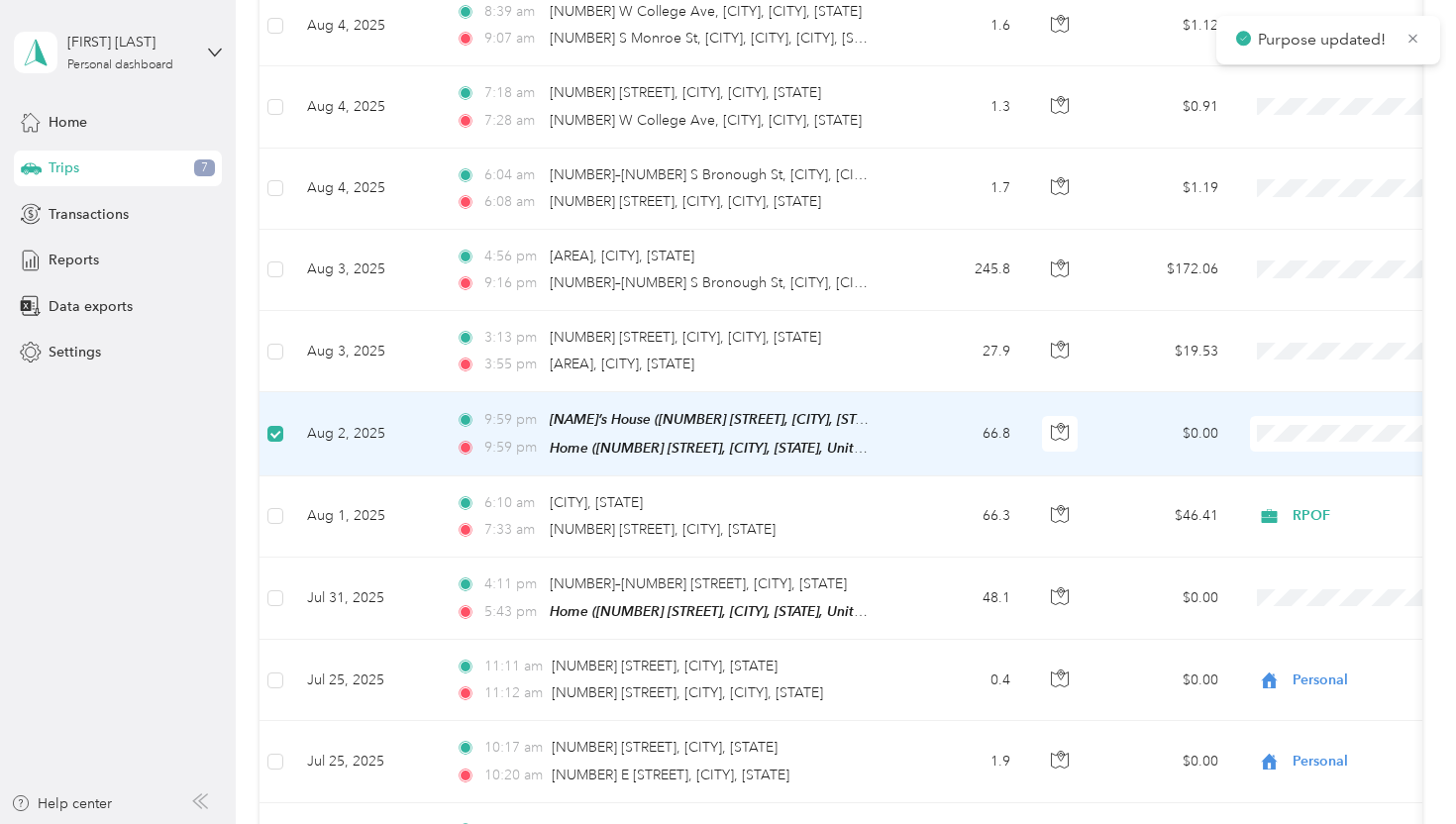 click on "RPOF" at bounding box center [1333, 469] 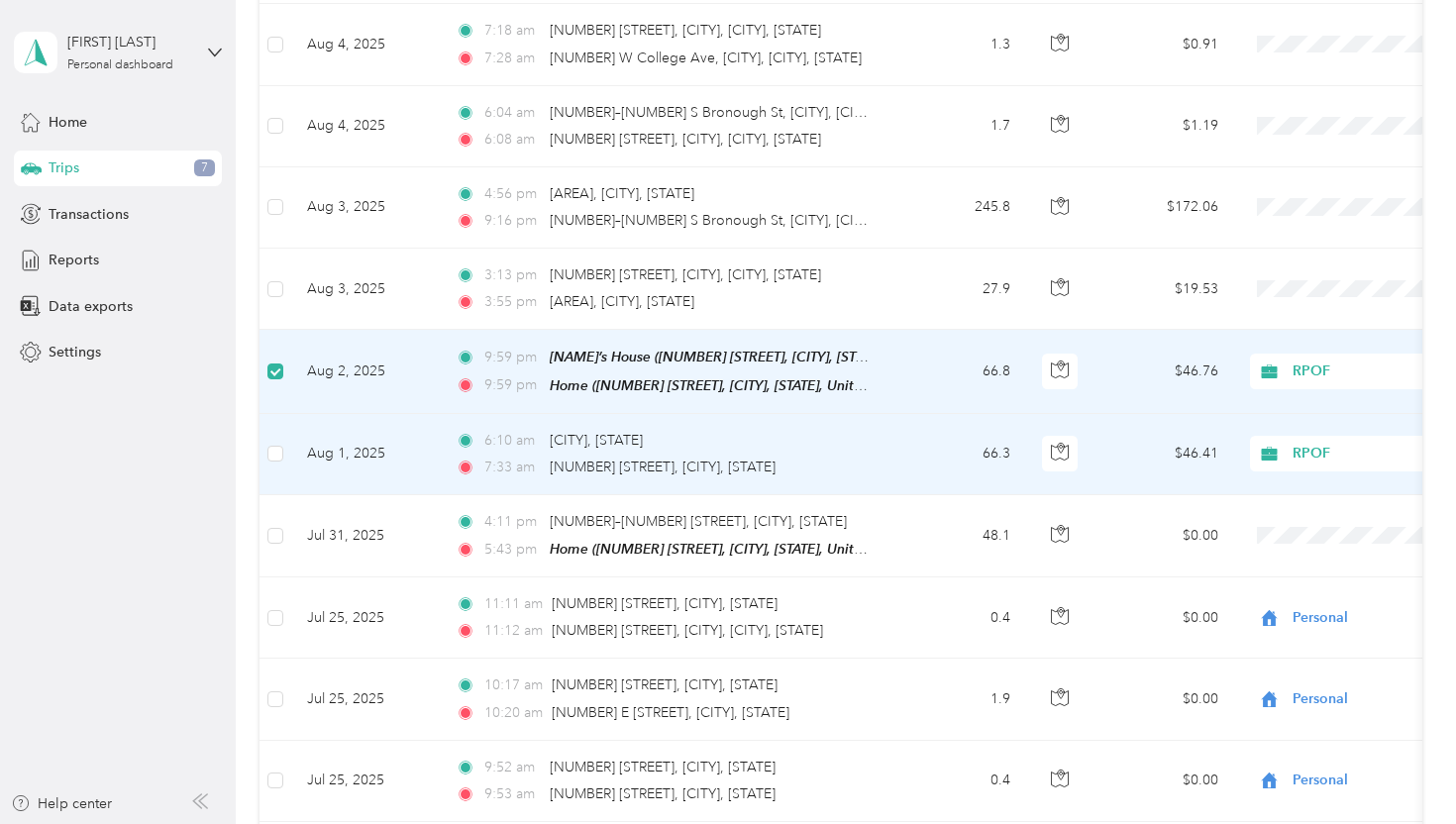 scroll, scrollTop: 766, scrollLeft: 0, axis: vertical 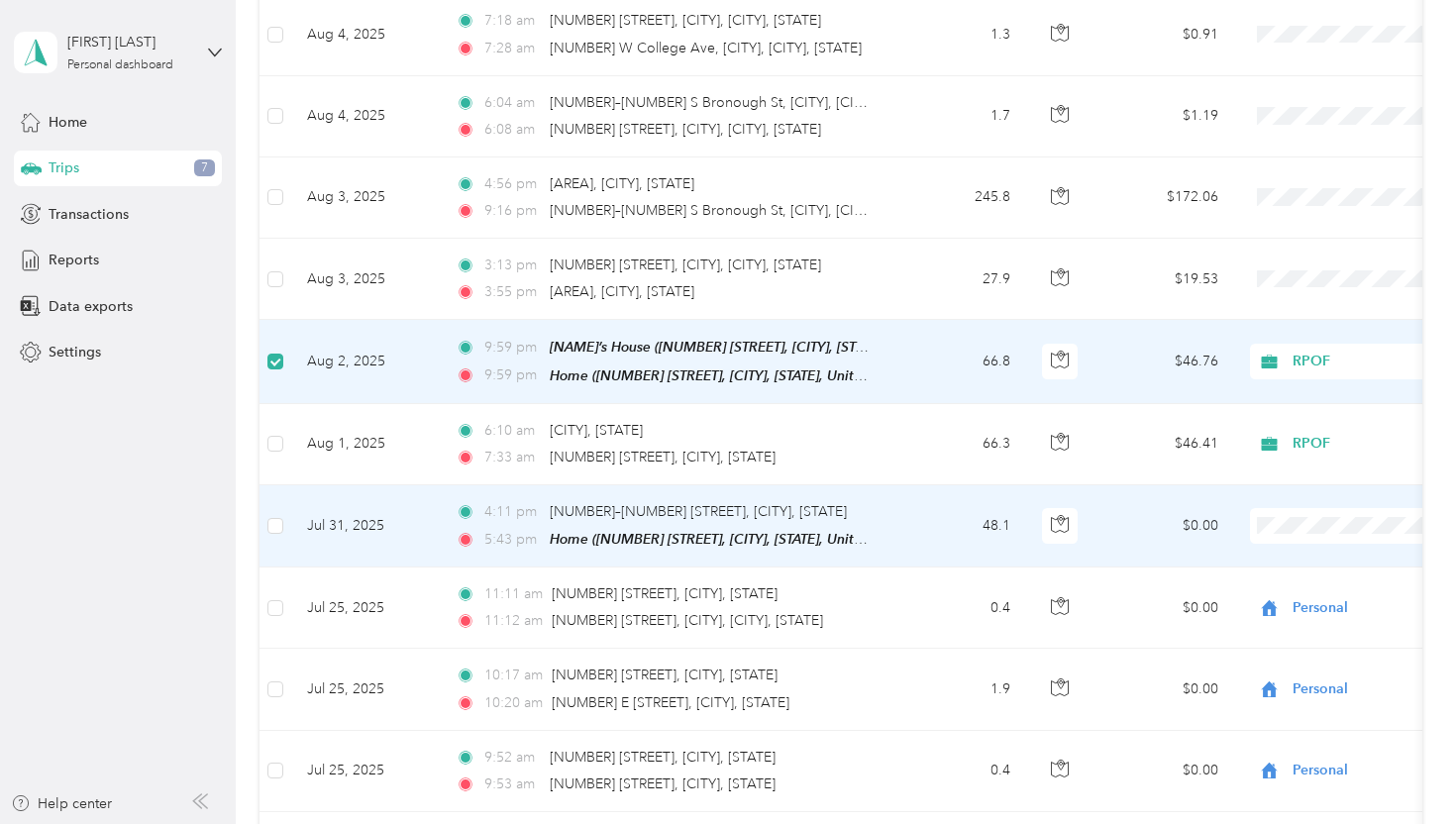 click on "RPOF Personal" at bounding box center (1333, 579) 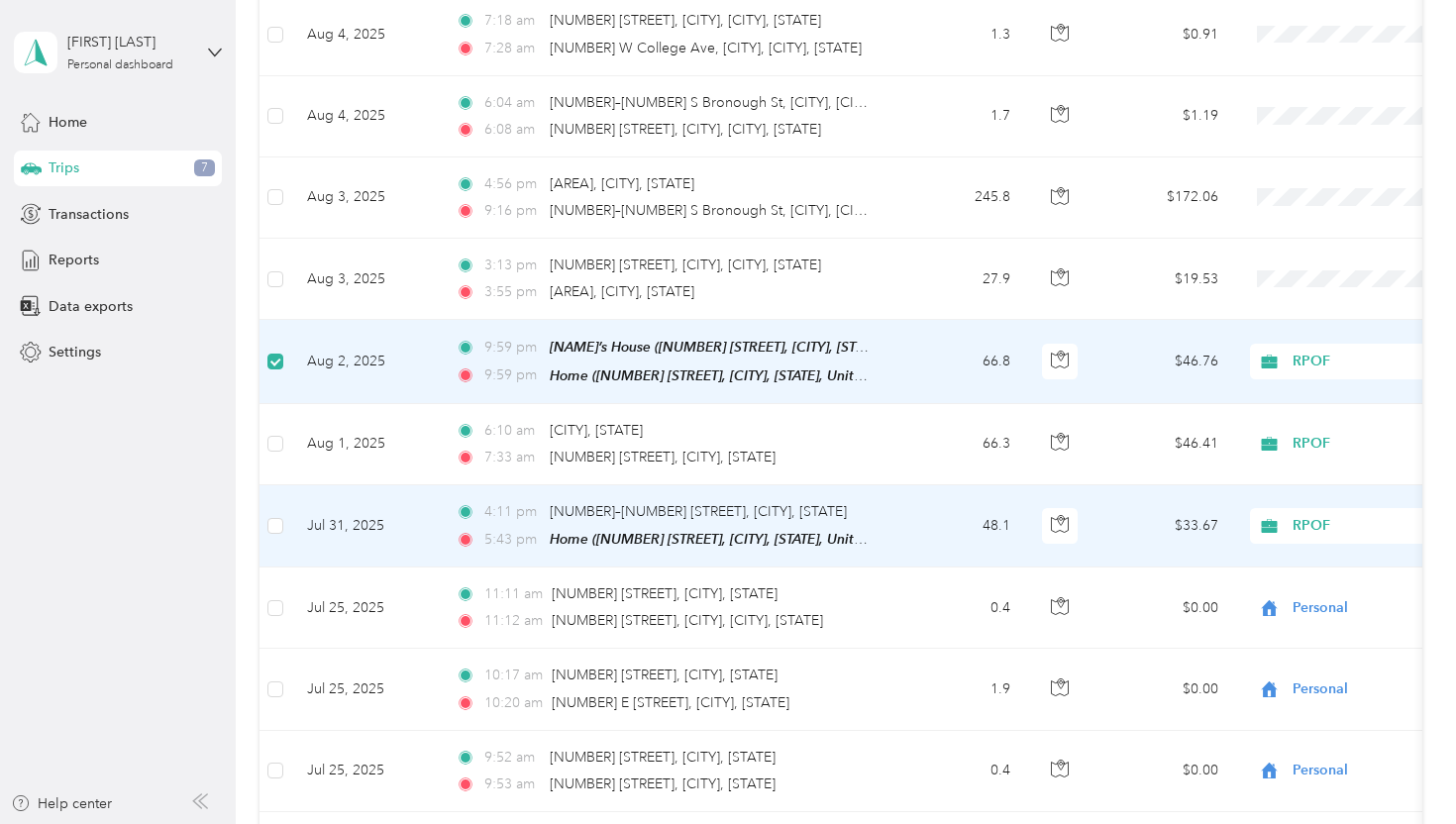 click on "Jul 31, 2025" at bounding box center (365, 526) 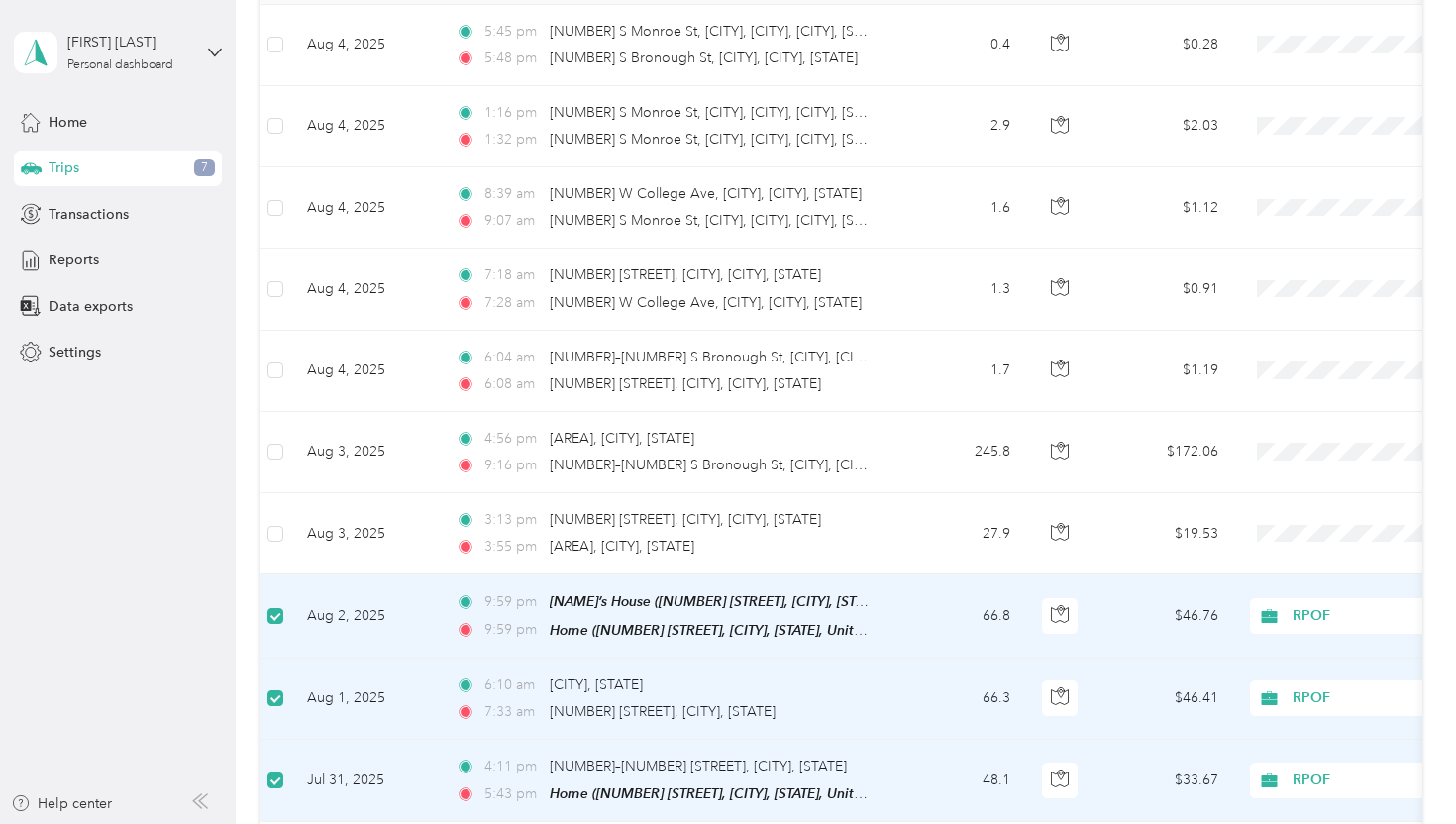 scroll, scrollTop: 507, scrollLeft: 0, axis: vertical 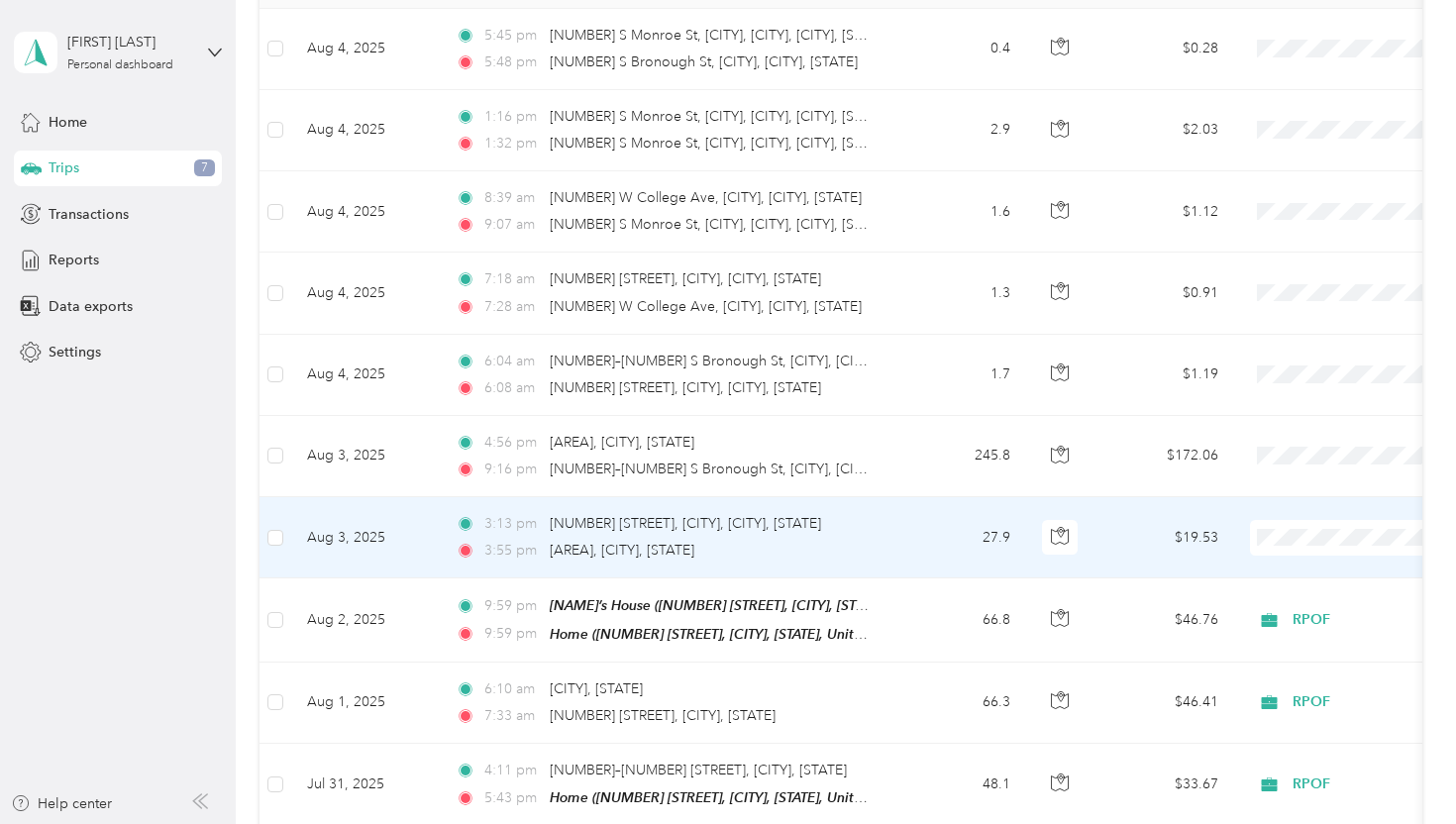click on "RPOF Personal" at bounding box center (1333, 584) 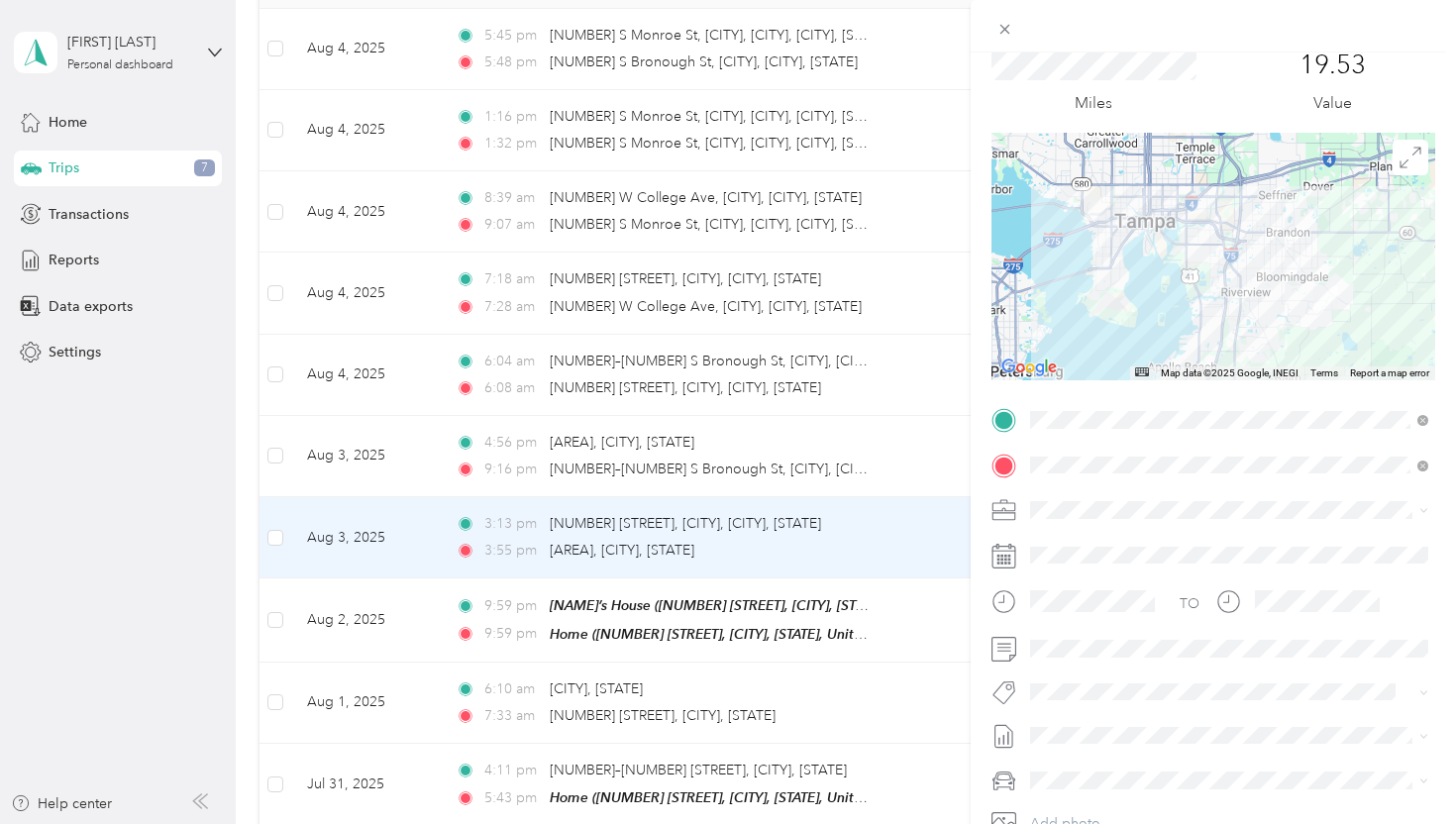scroll, scrollTop: 72, scrollLeft: 0, axis: vertical 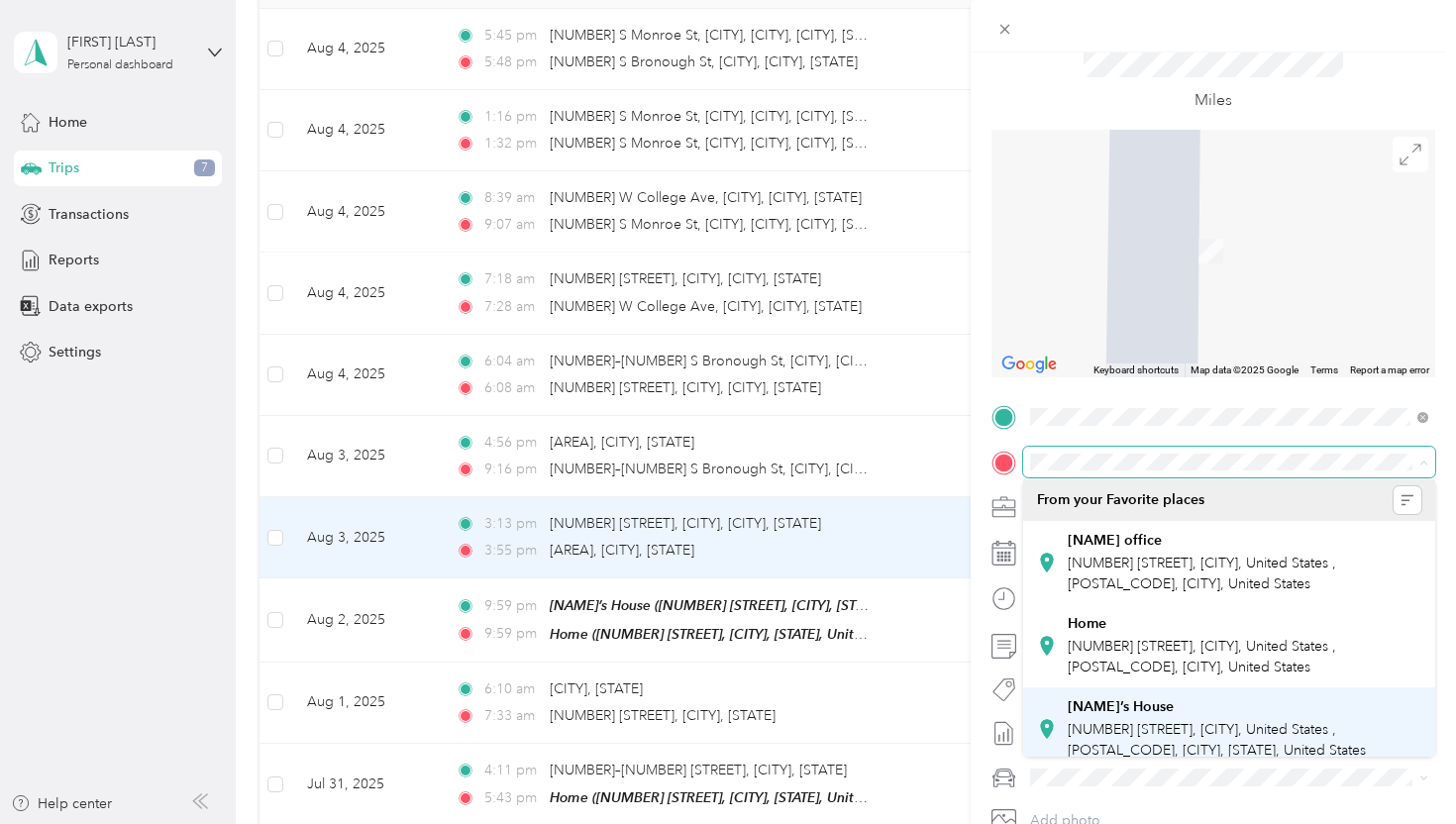 click on "[NAME]’s House" at bounding box center (1245, 707) 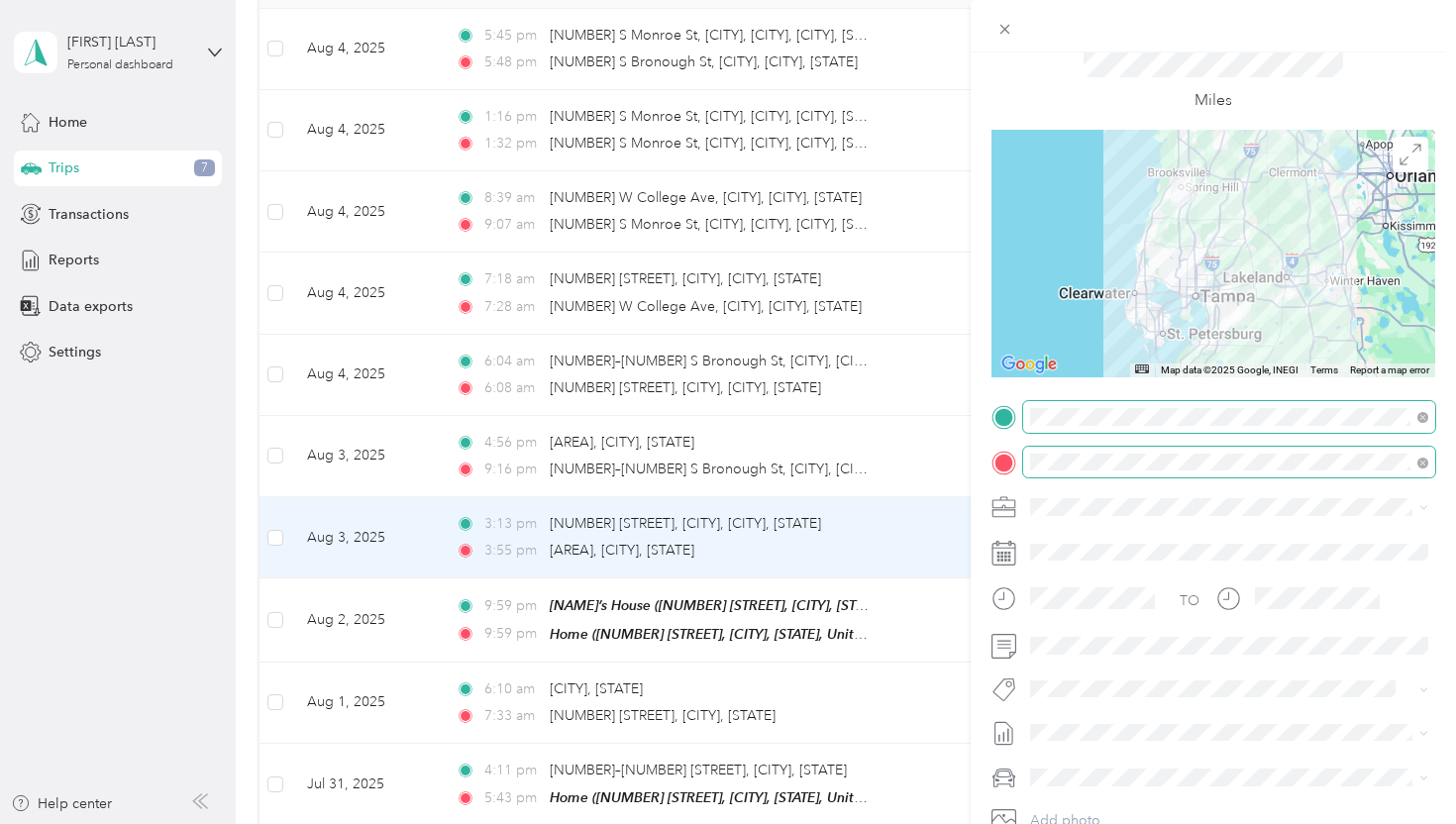 click at bounding box center [1419, 417] 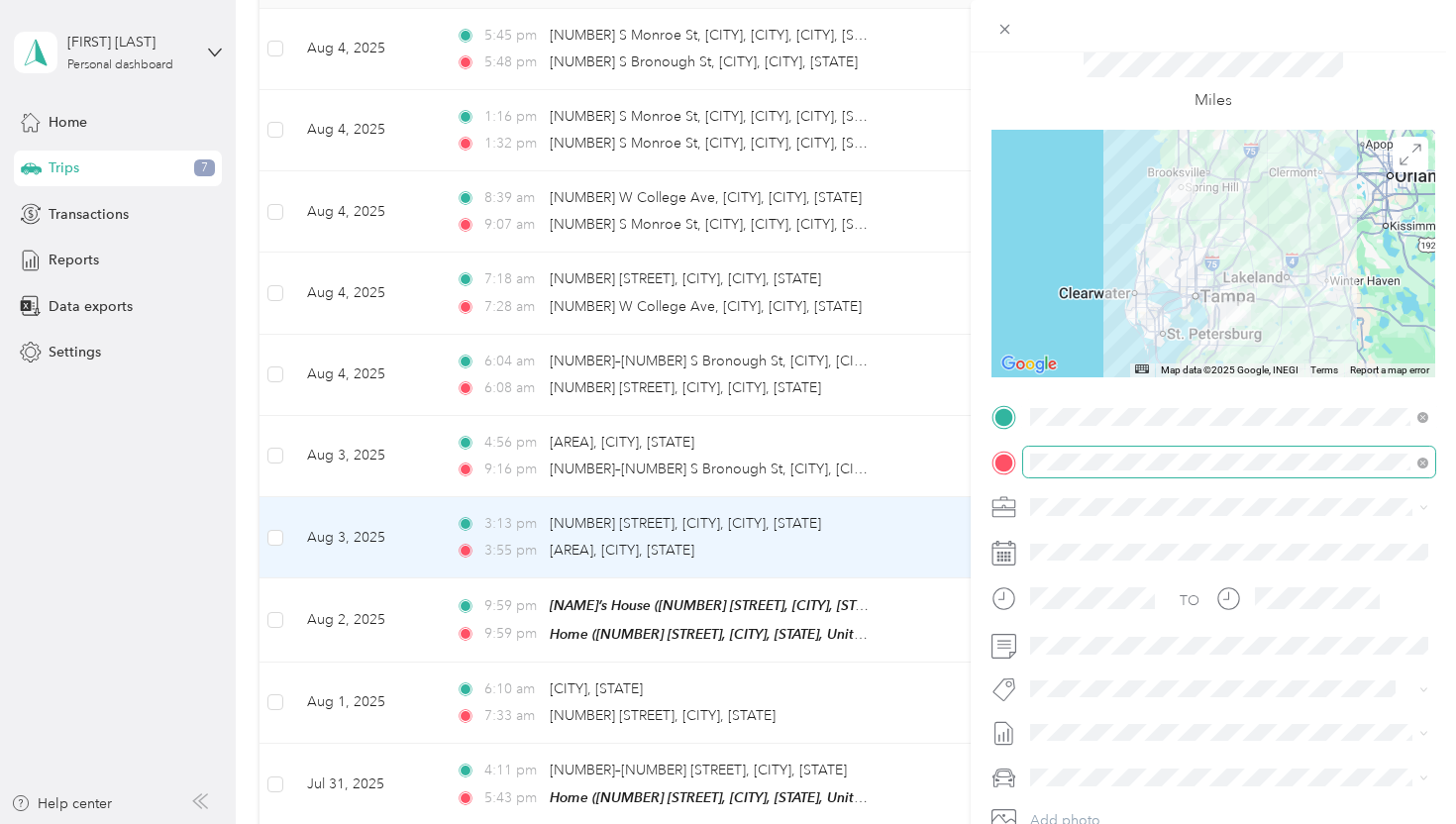 click on "[NUMBER] [STREET], [CITY], United States , [POSTAL_CODE], [CITY], United States" at bounding box center [1201, 528] 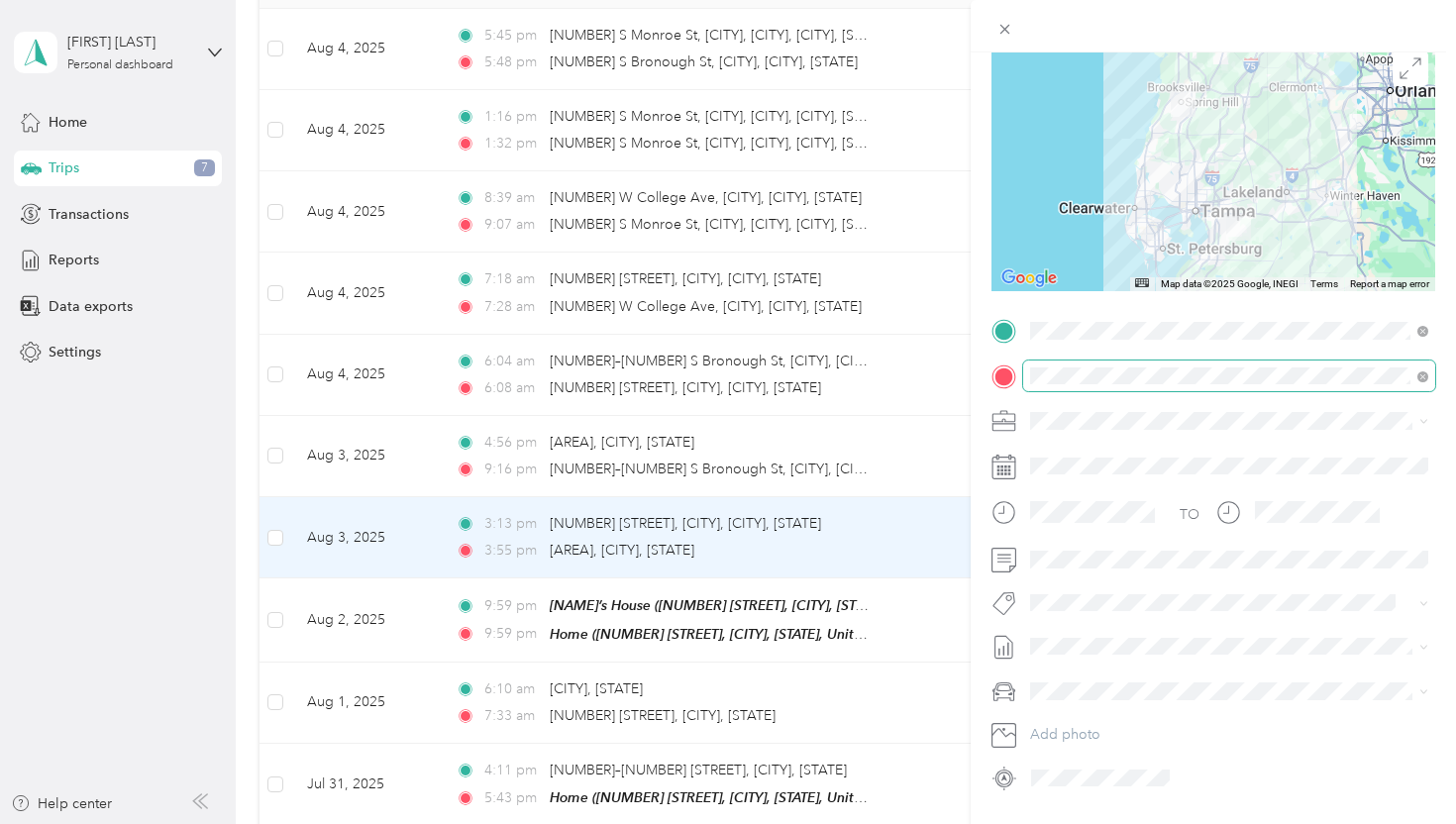 scroll, scrollTop: 162, scrollLeft: 0, axis: vertical 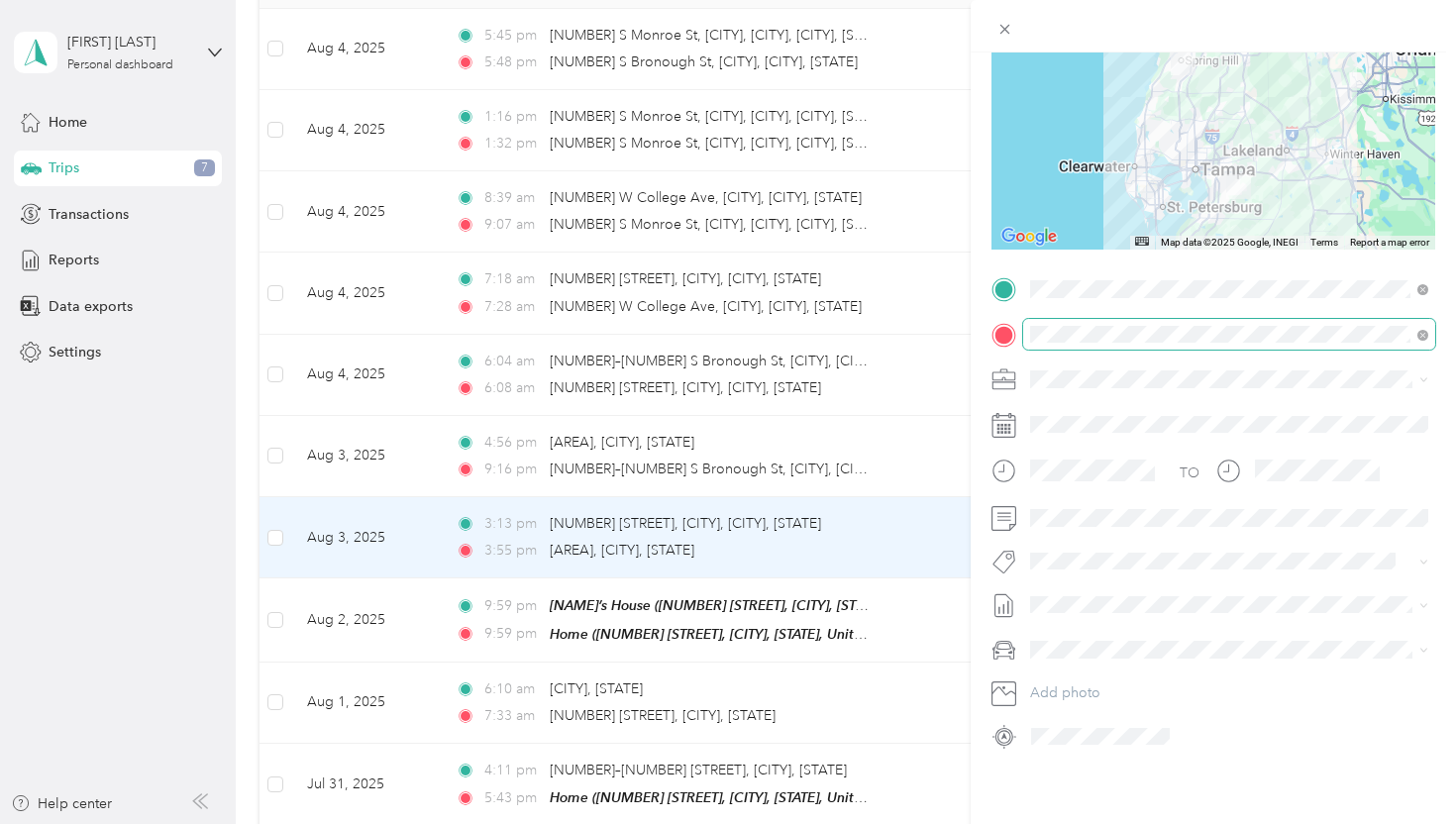 click on "Trip details Save This trip cannot be edited because it is either under review, approved, or paid. Contact your Team Manager to edit it. Miles ← Move left → Move right ↑ Move up ↓ Move down + Zoom in - Zoom out Home Jump left by [PERCENTAGE]% End Jump right by [PERCENTAGE]% Page Up Jump up by [PERCENTAGE]% Page Down Jump down by [PERCENTAGE]% Map Data Map Data ©[YEAR] Google, INEGI Map Data ©[YEAR] Google, INEGI [NUMBER] km  Click to toggle between metric and imperial units Terms Report a map error TO Add photo" at bounding box center [728, 412] 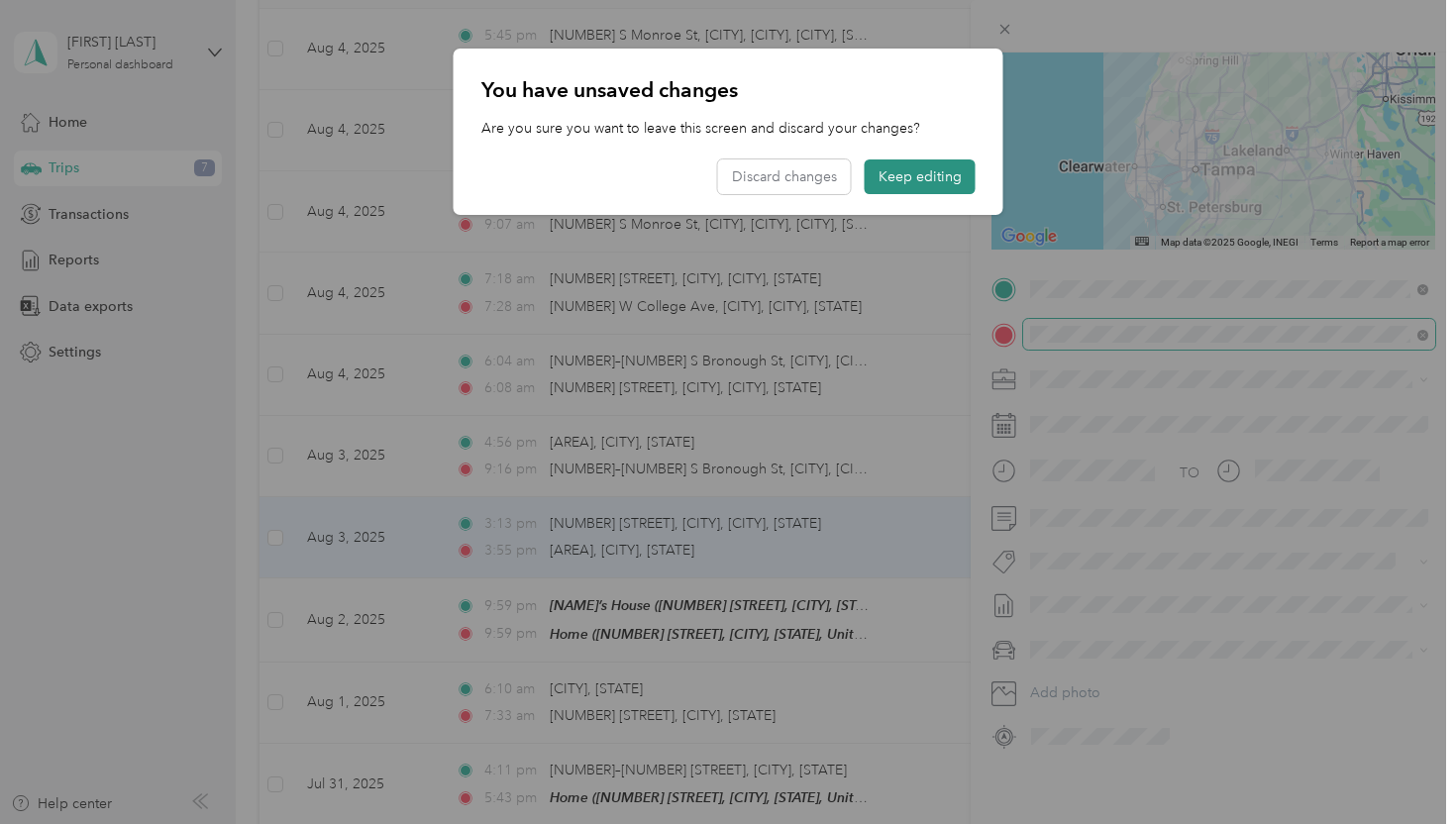 click on "Keep editing" at bounding box center [920, 176] 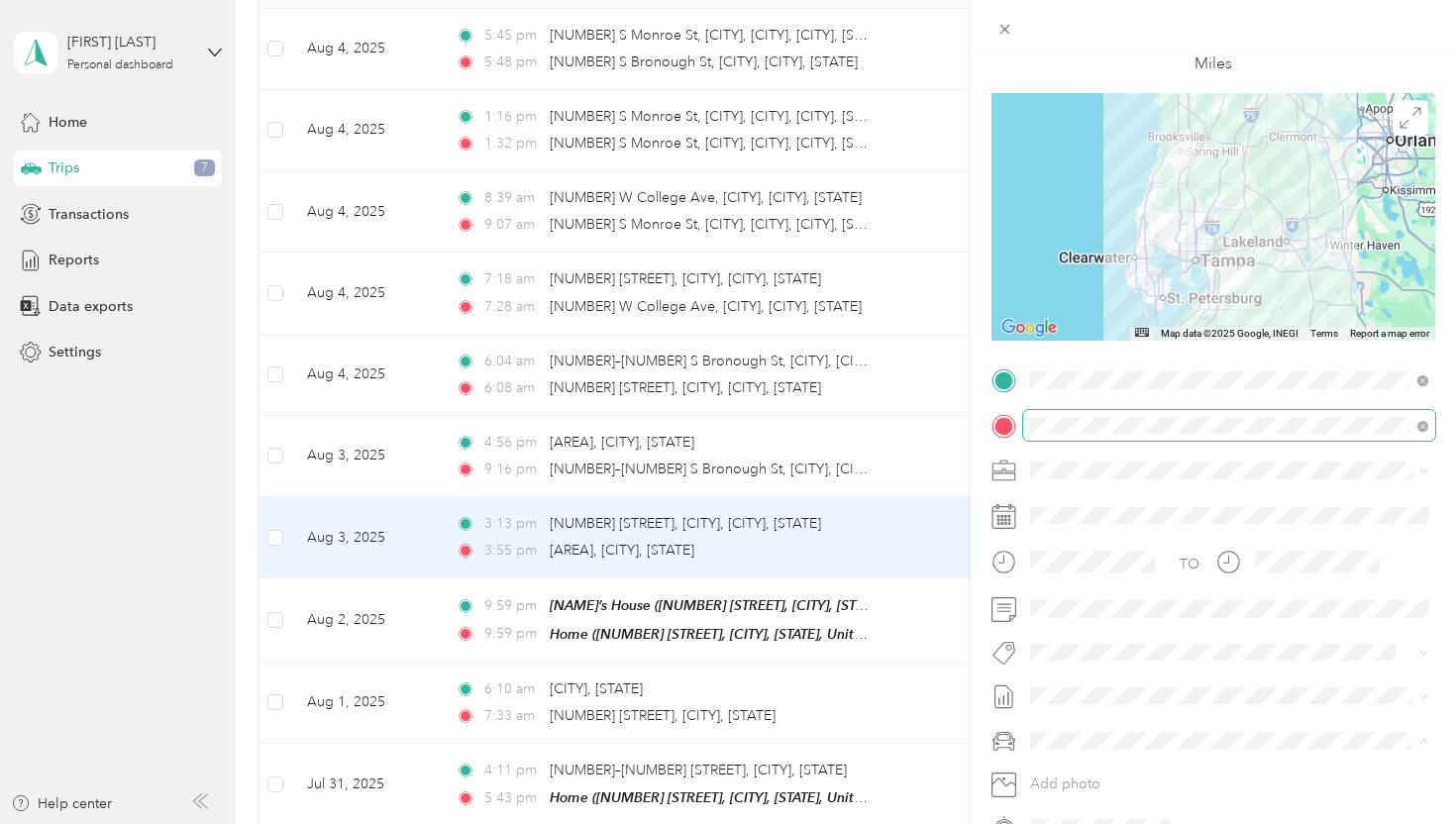 scroll, scrollTop: 0, scrollLeft: 0, axis: both 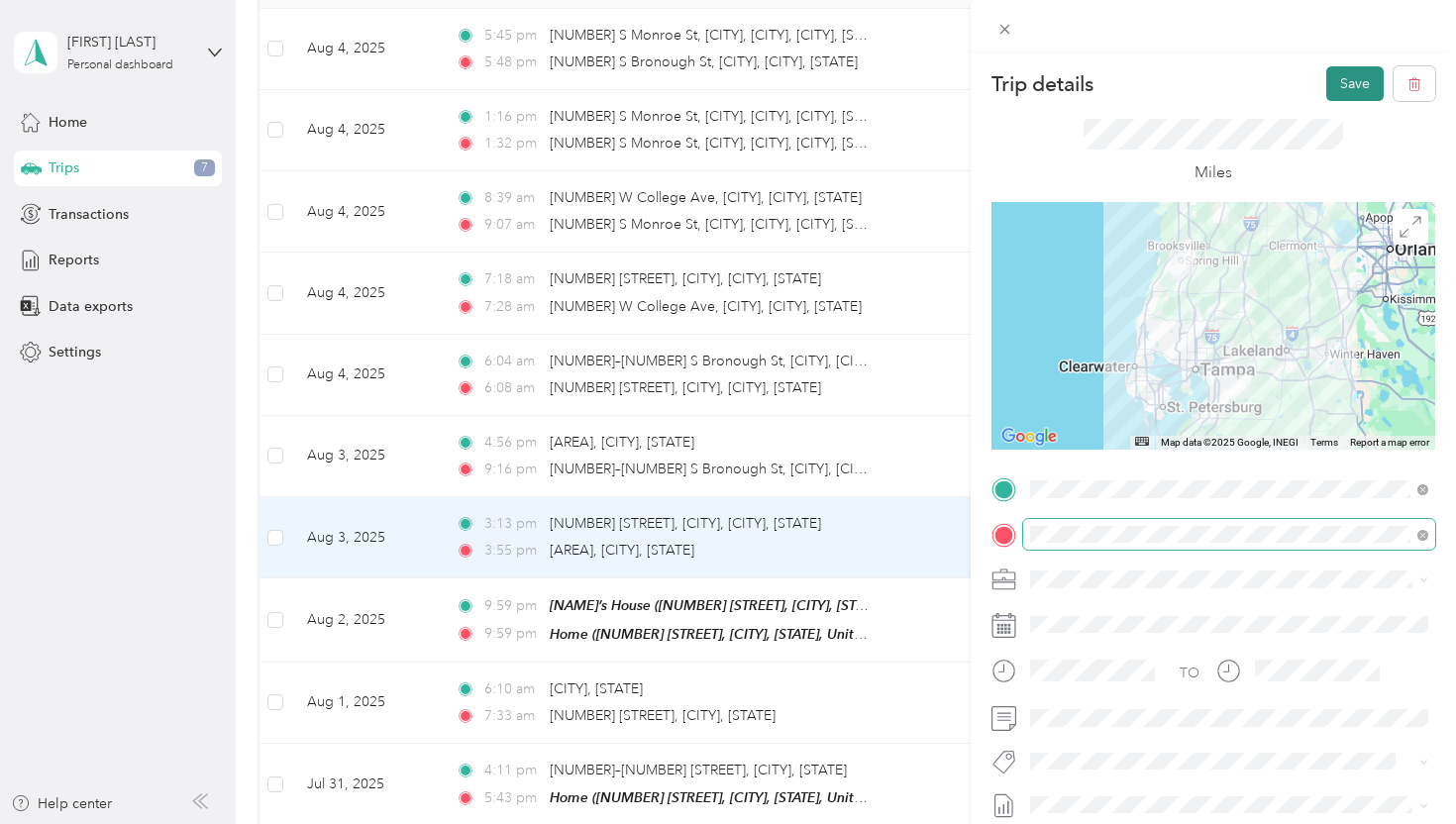 click on "Save" at bounding box center [1355, 83] 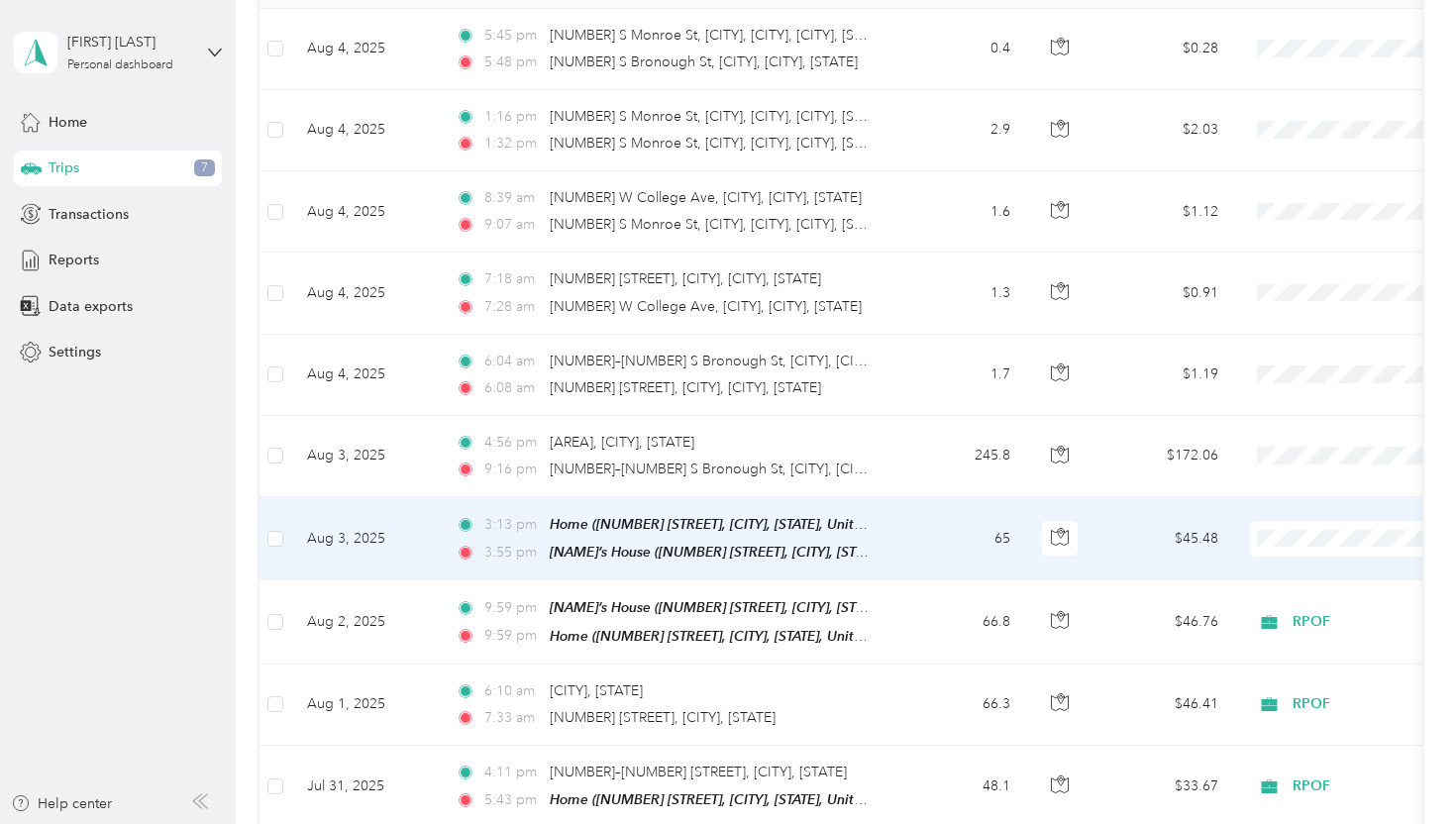 click on "RPOF" at bounding box center [1333, 574] 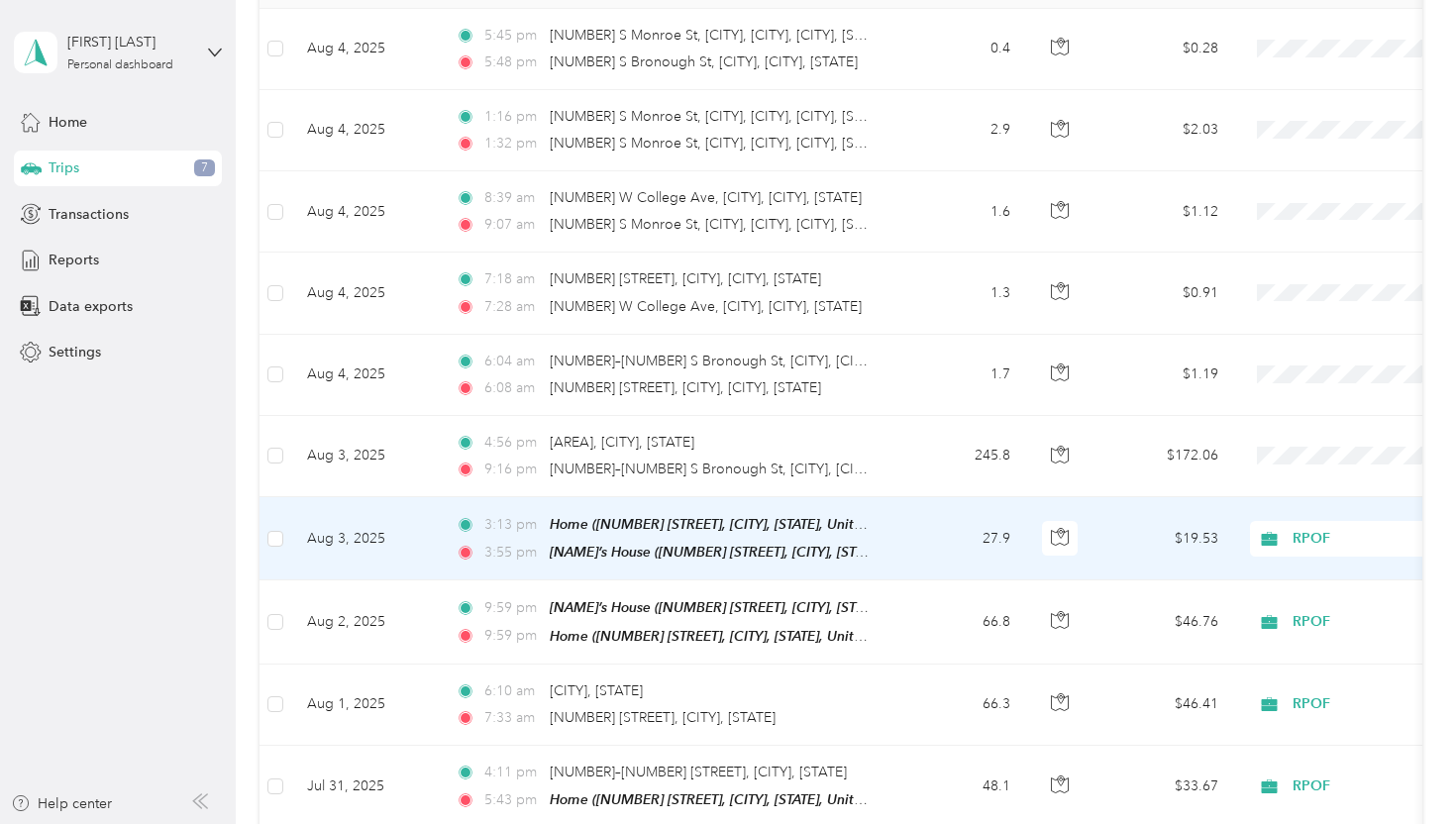 click on "27.9" at bounding box center [961, 539] 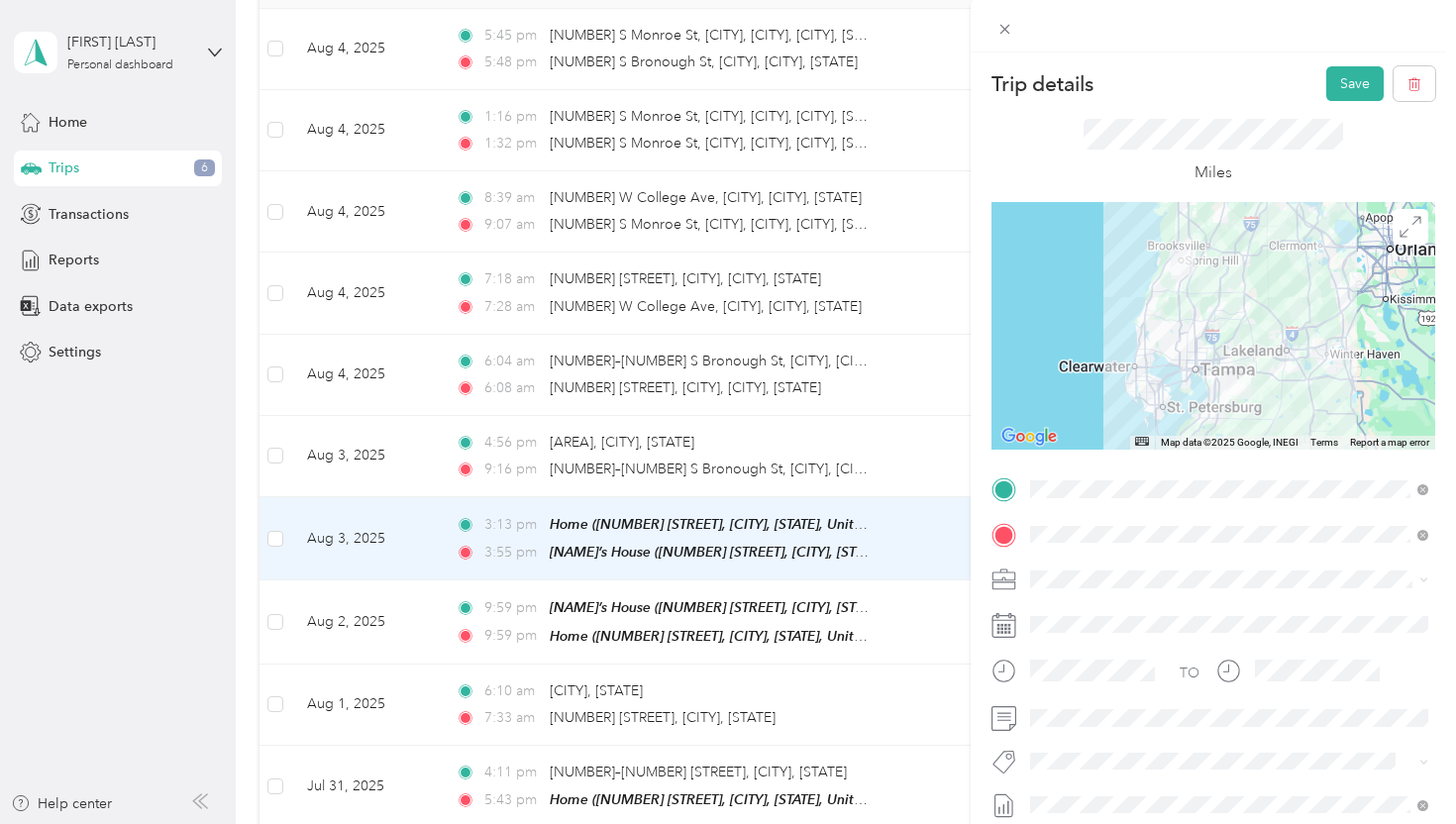click on "Trip details Save This trip cannot be edited because it is either under review, approved, or paid. Contact your Team Manager to edit it. Miles ← Move left → Move right ↑ Move up ↓ Move down + Zoom in - Zoom out Home Jump left by [PERCENTAGE]% End Jump right by [PERCENTAGE]% Page Up Jump up by [PERCENTAGE]% Page Down Jump down by [PERCENTAGE]% Map Data Map Data ©[YEAR] Google, INEGI Map Data ©[YEAR] Google, INEGI [NUMBER] km  Click to toggle between metric and imperial units Terms Report a map error TO Add photo" at bounding box center (728, 412) 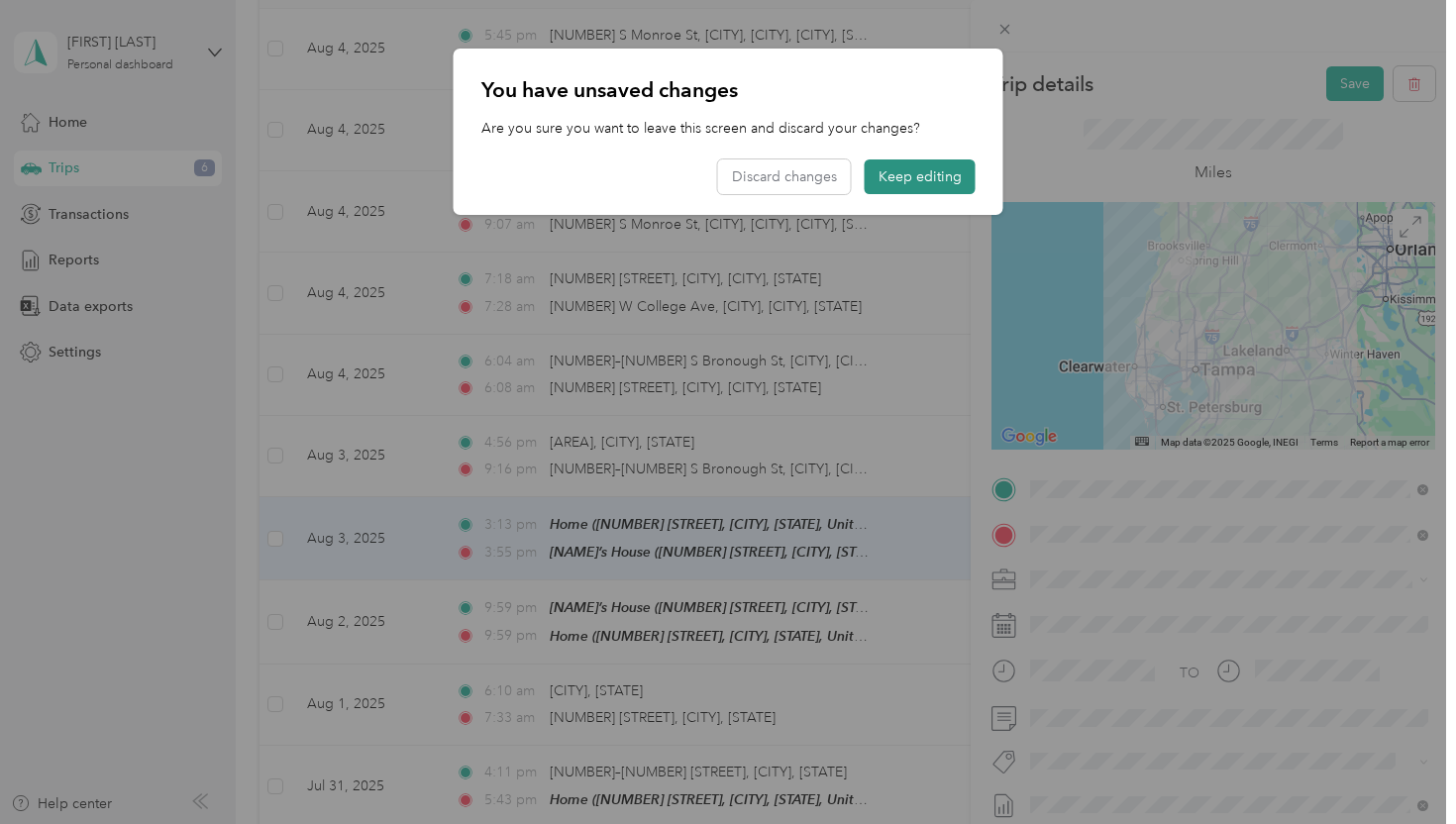 click on "Keep editing" at bounding box center (920, 176) 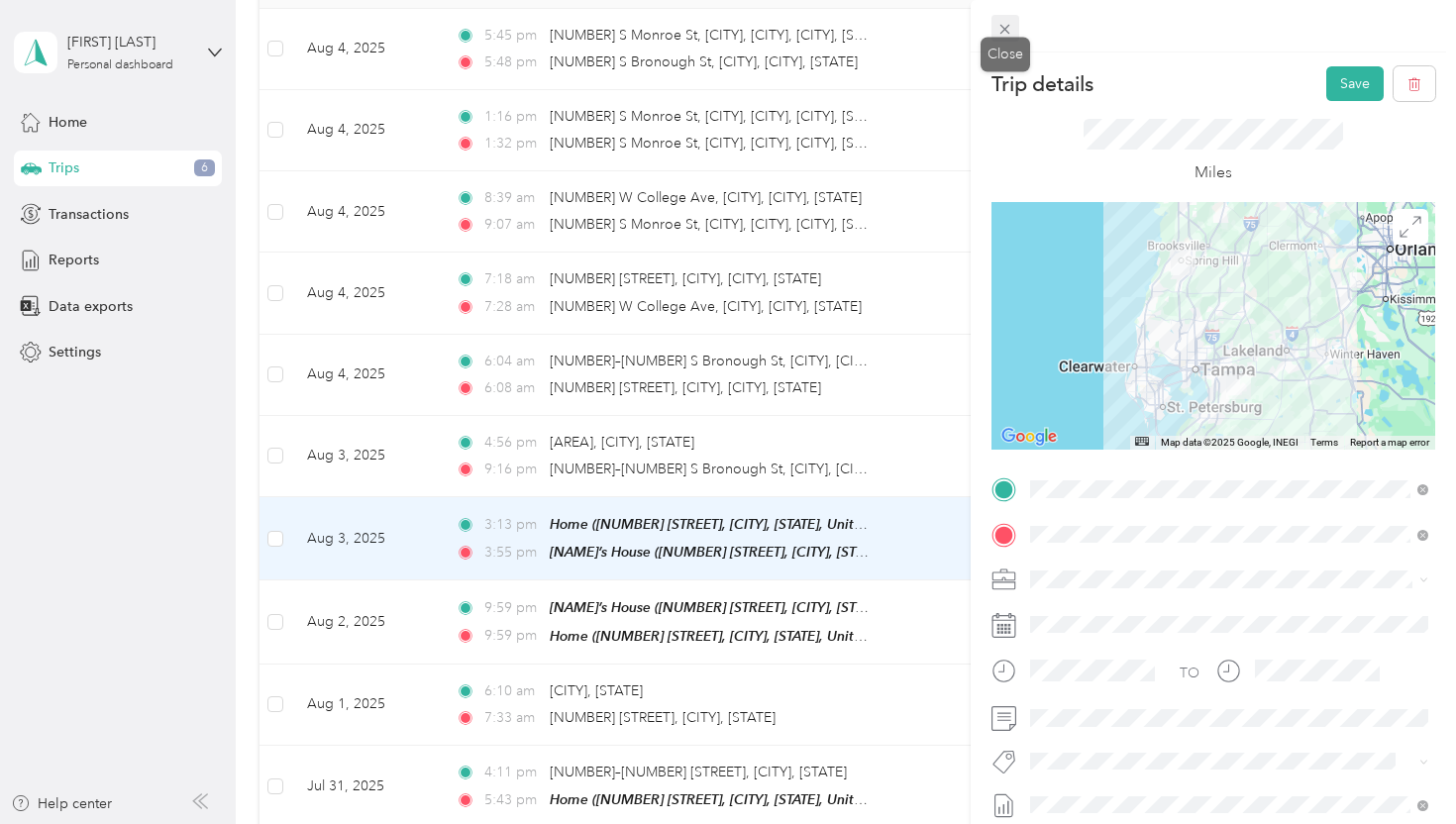 click 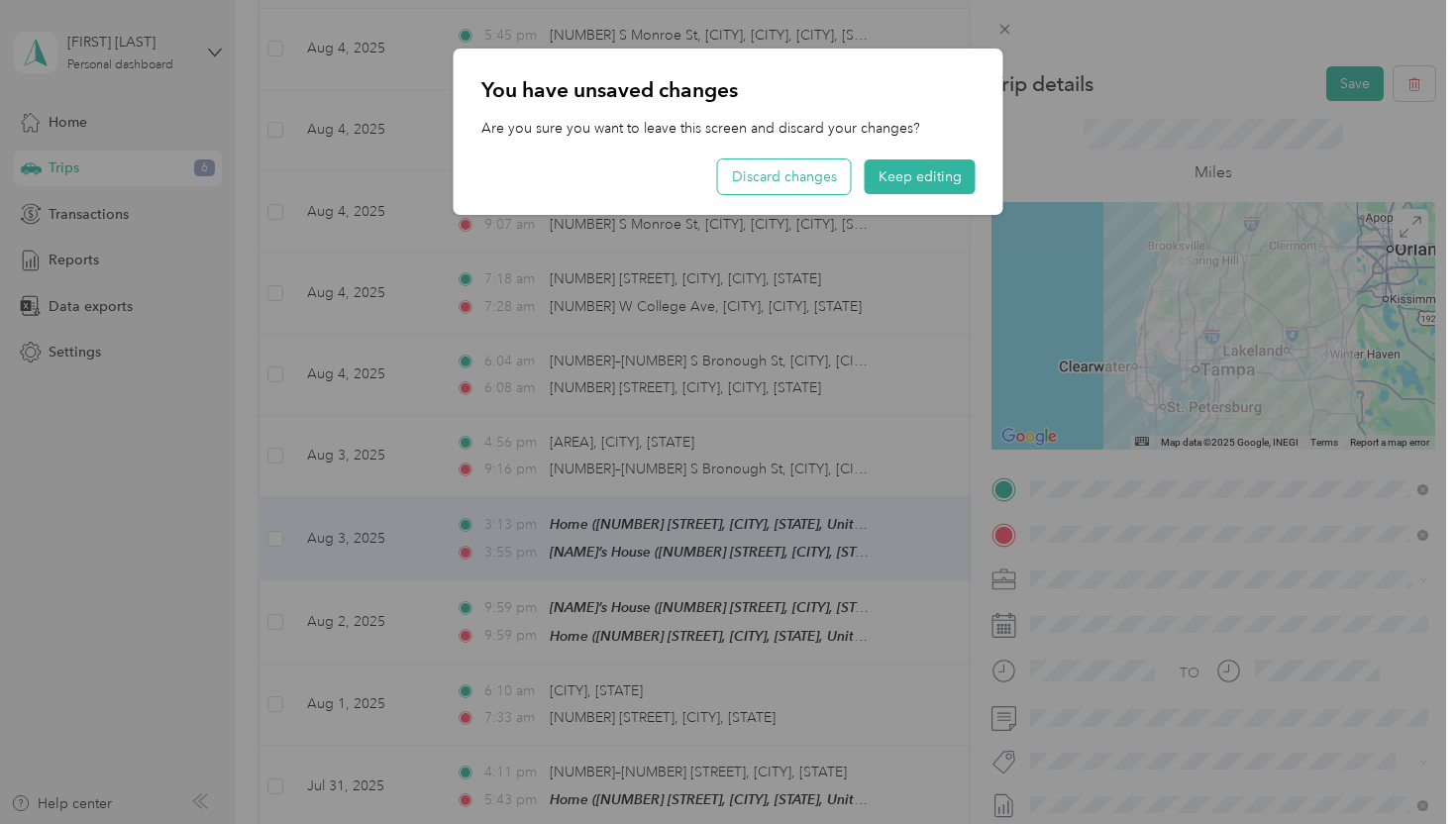 click on "Discard changes" at bounding box center [784, 176] 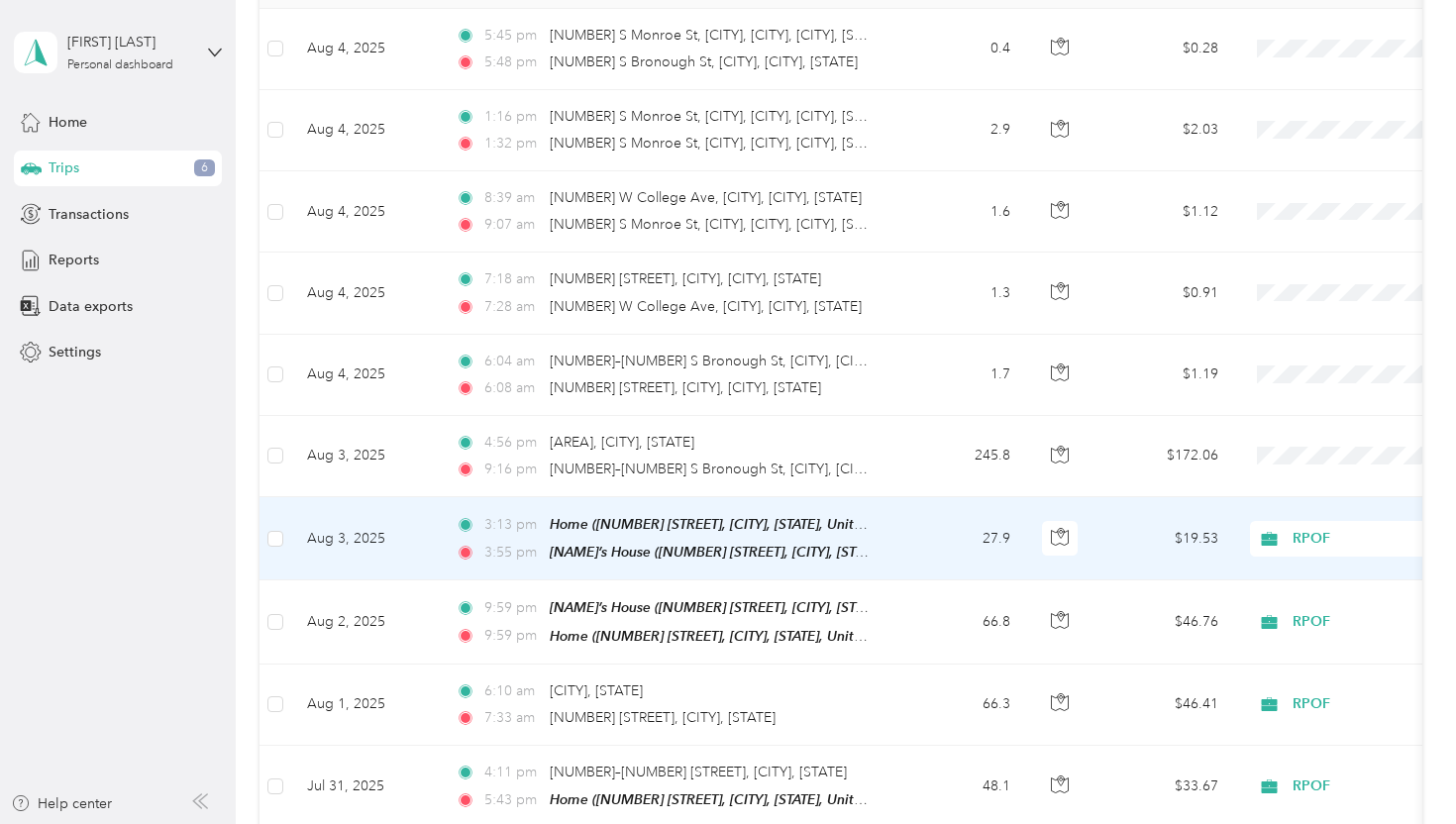 click on "27.9" at bounding box center (961, 539) 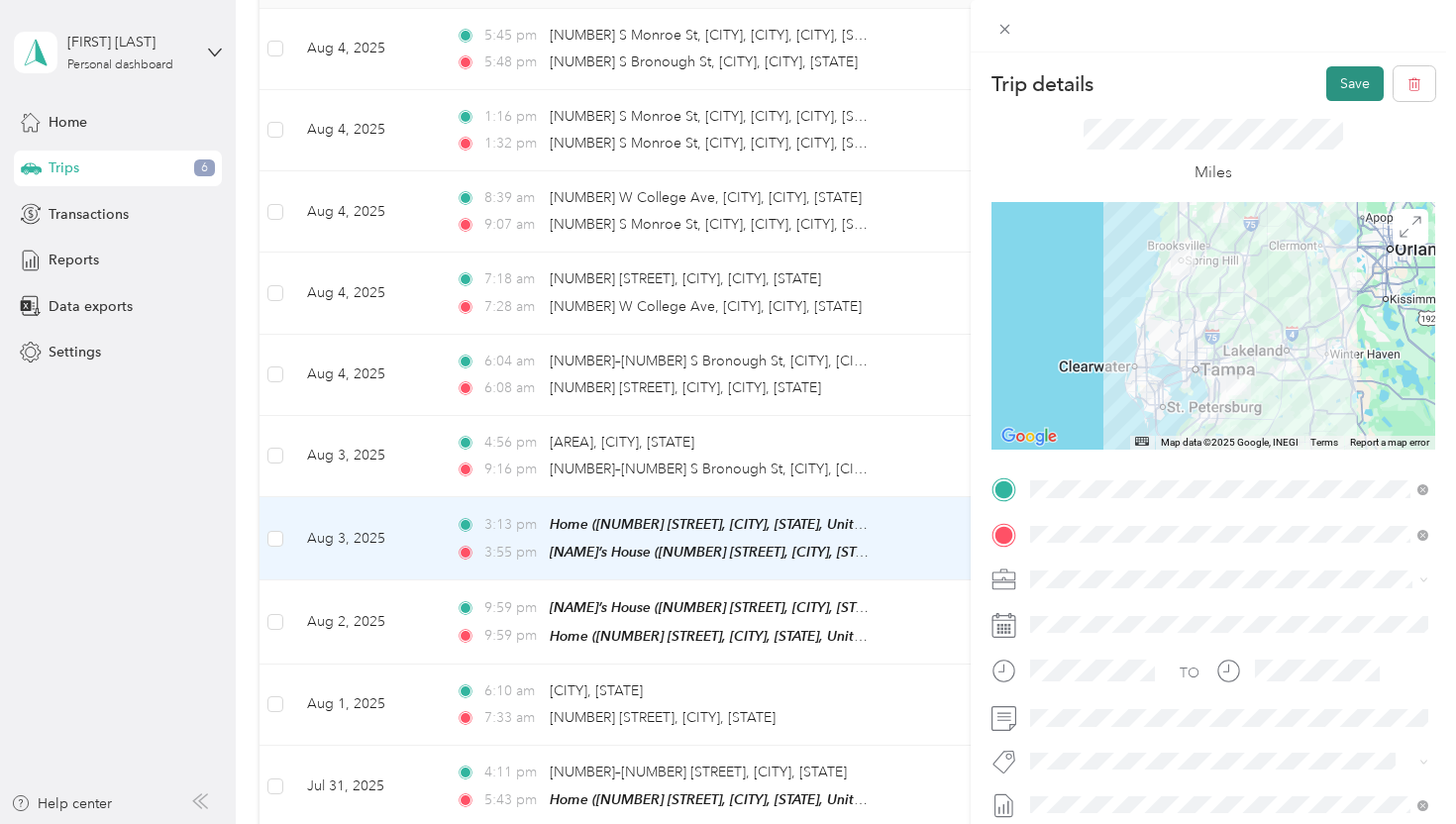 click on "Save" at bounding box center (1355, 83) 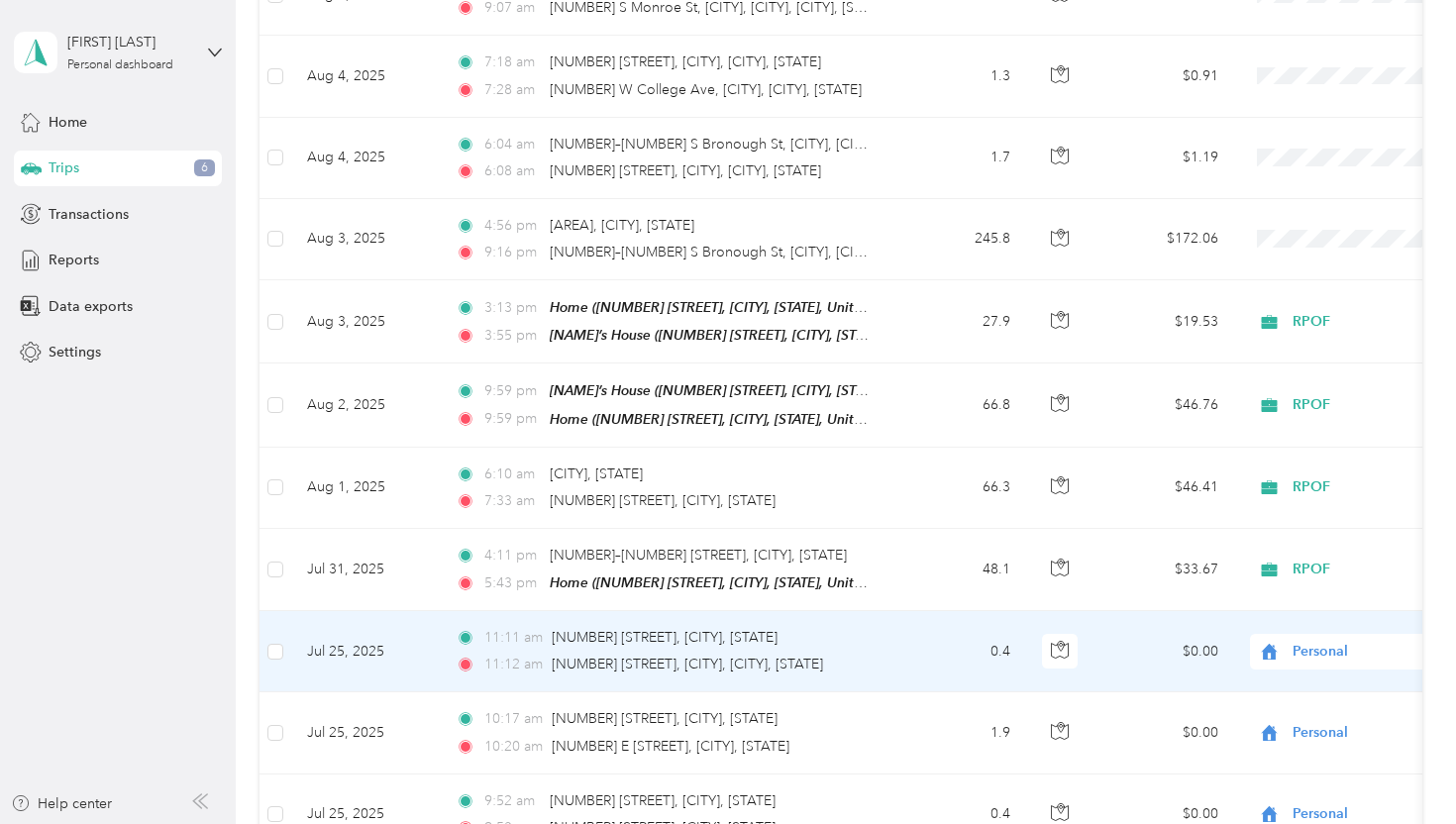 scroll, scrollTop: 753, scrollLeft: 0, axis: vertical 